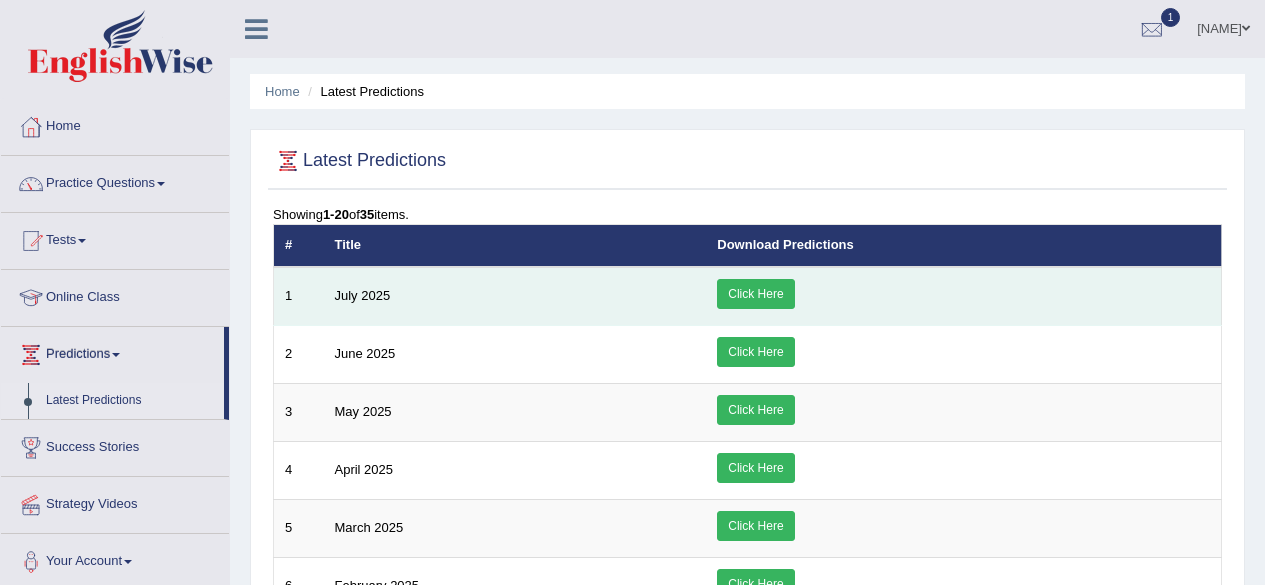 scroll, scrollTop: 0, scrollLeft: 0, axis: both 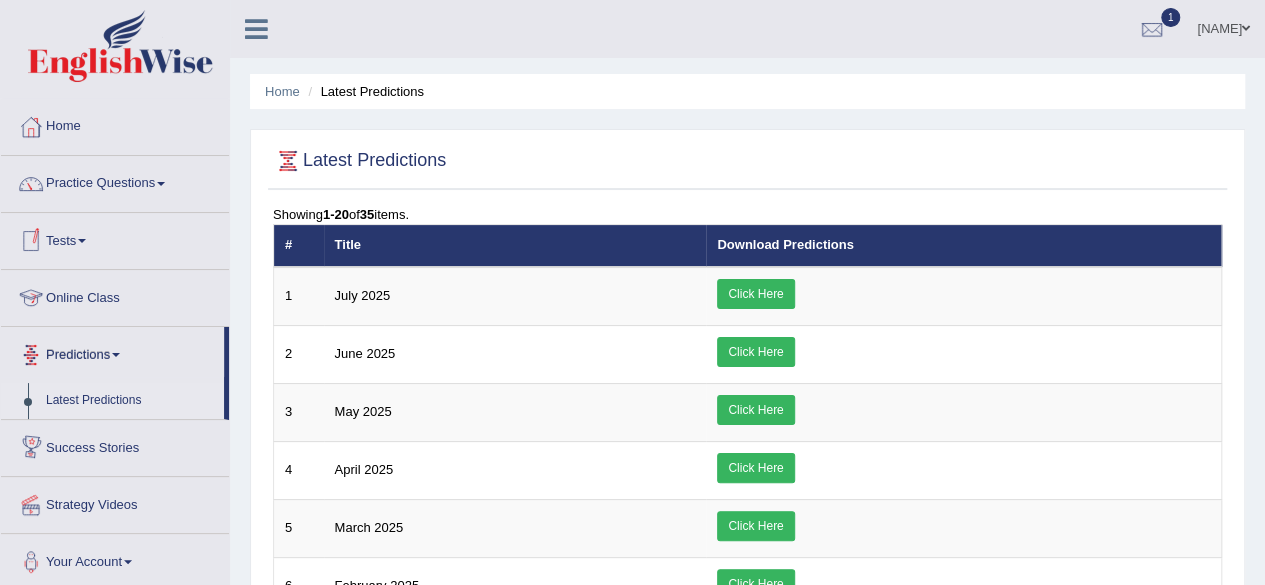 click on "Latest Predictions" at bounding box center (130, 401) 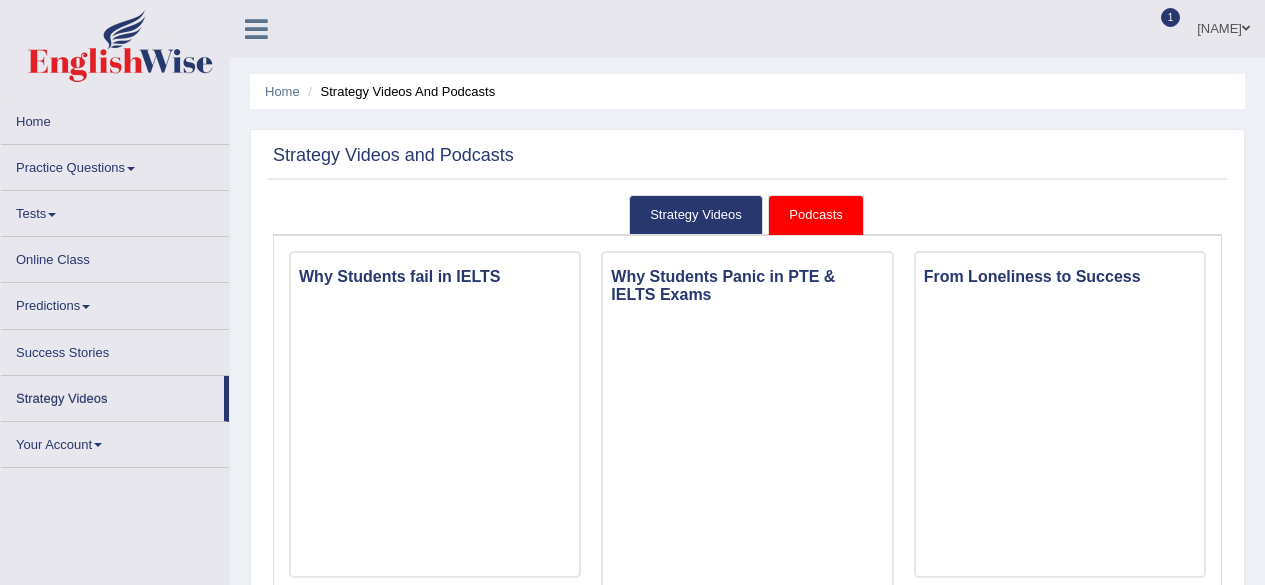 scroll, scrollTop: 0, scrollLeft: 0, axis: both 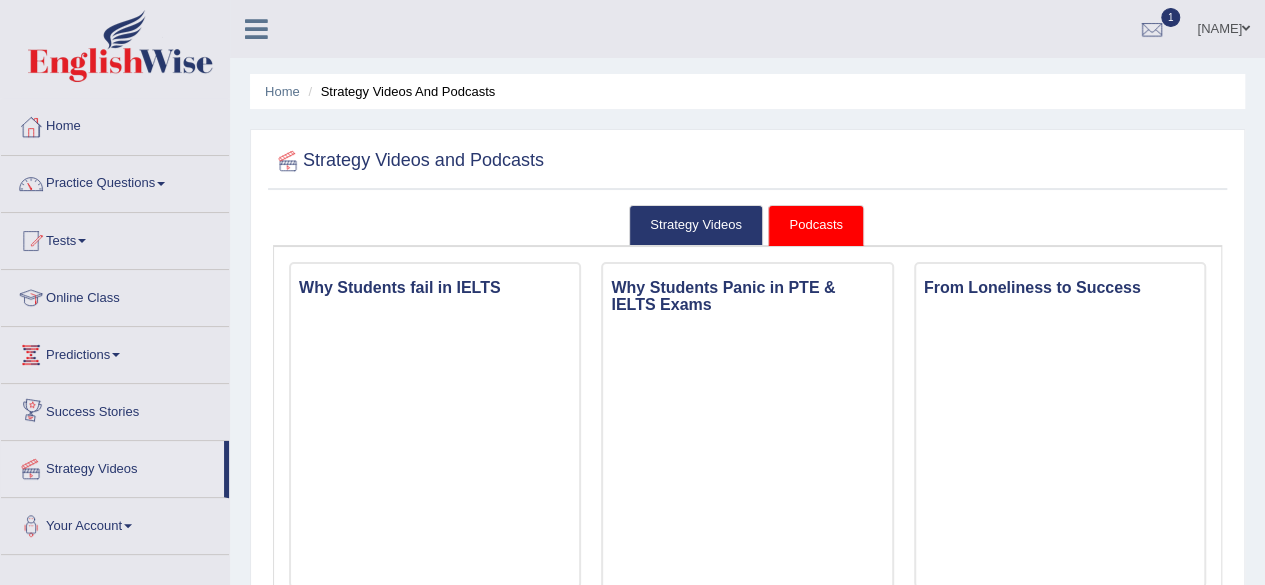 click on "Success Stories" at bounding box center [115, 409] 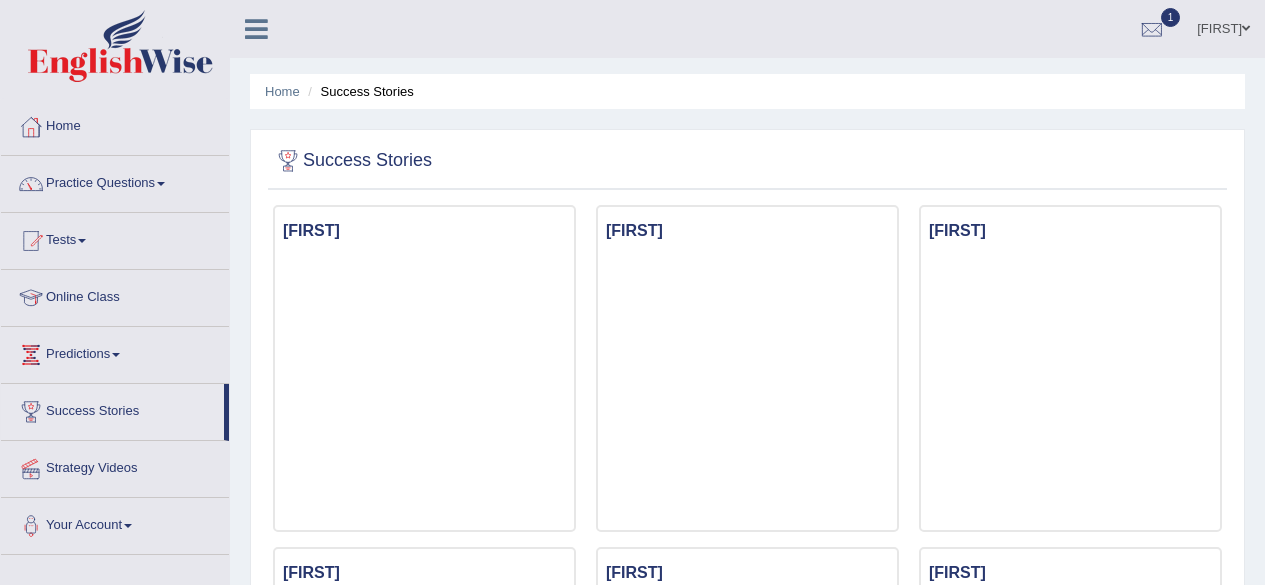 scroll, scrollTop: 0, scrollLeft: 0, axis: both 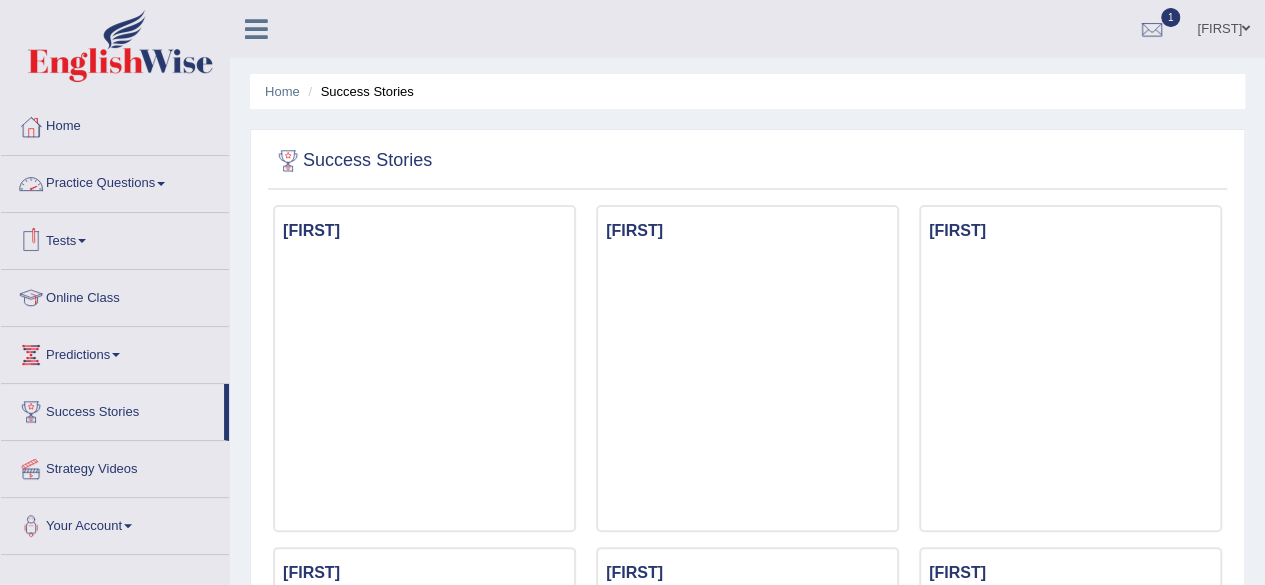 click on "Practice Questions" at bounding box center (115, 181) 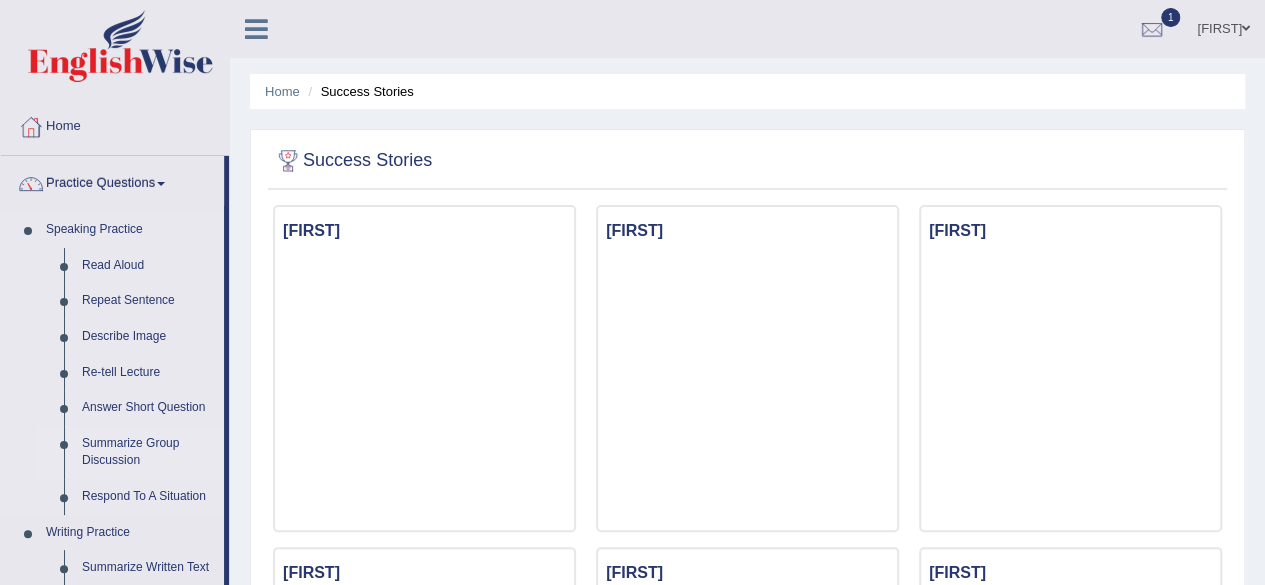 click on "Summarize Group Discussion" at bounding box center [148, 452] 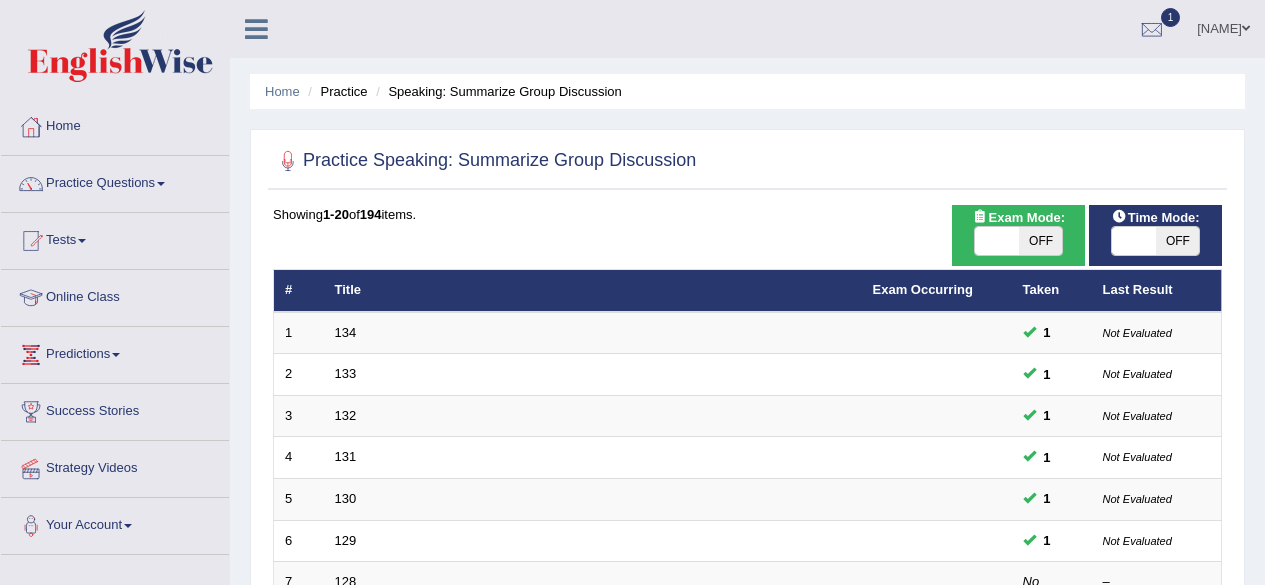 scroll, scrollTop: 0, scrollLeft: 0, axis: both 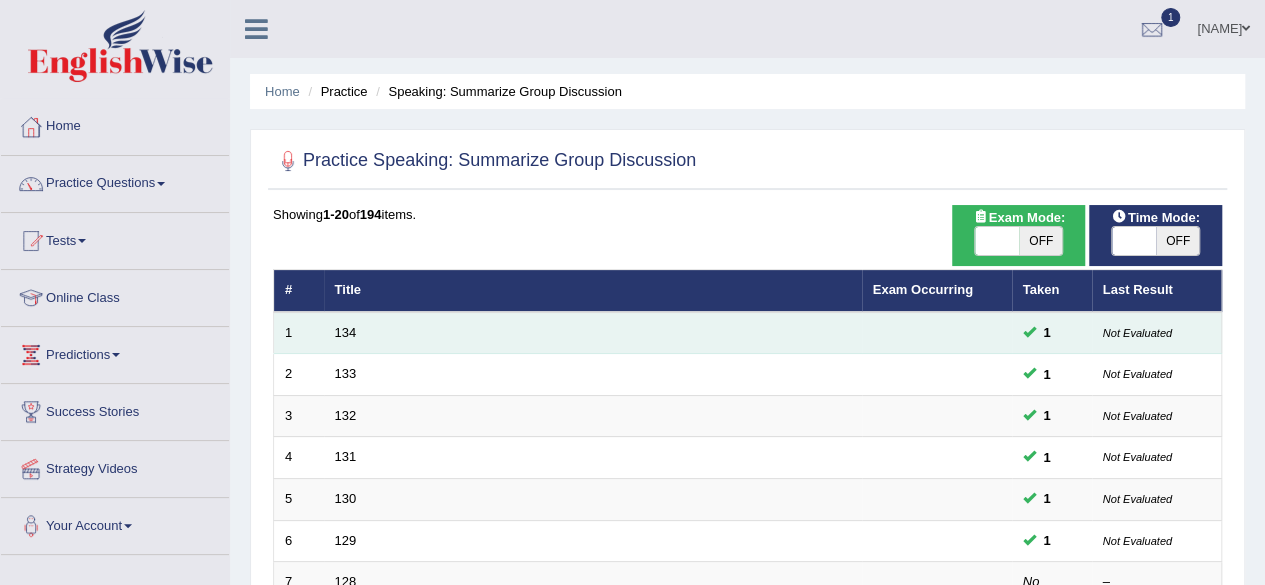 click on "134" at bounding box center [593, 333] 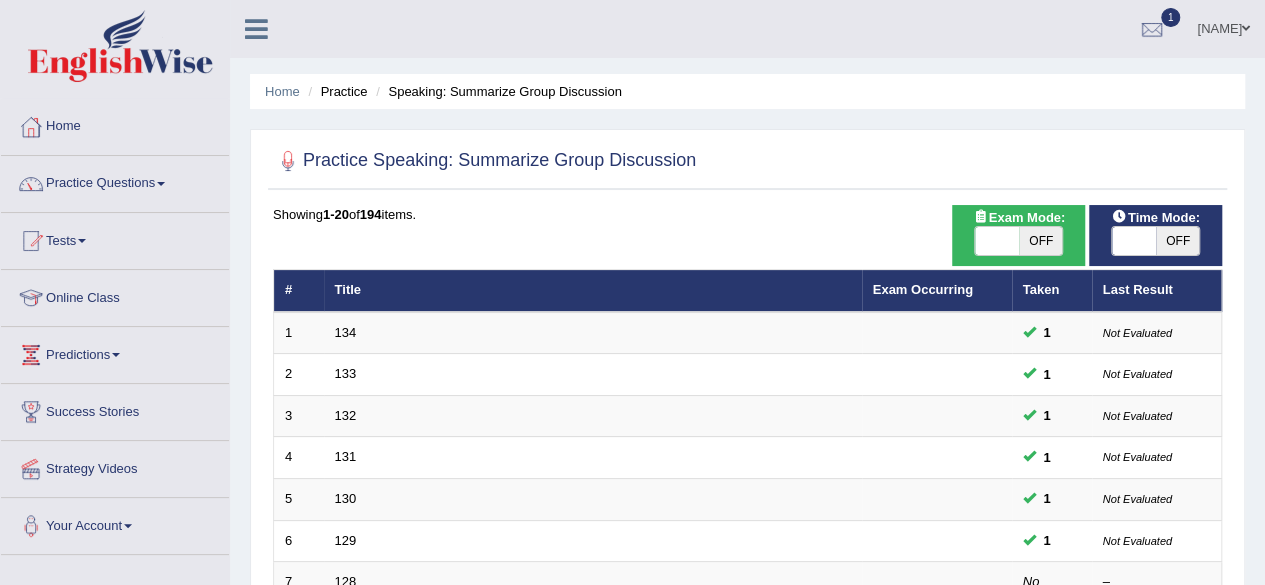click on "Practice Speaking: Summarize Group Discussion" at bounding box center (484, 161) 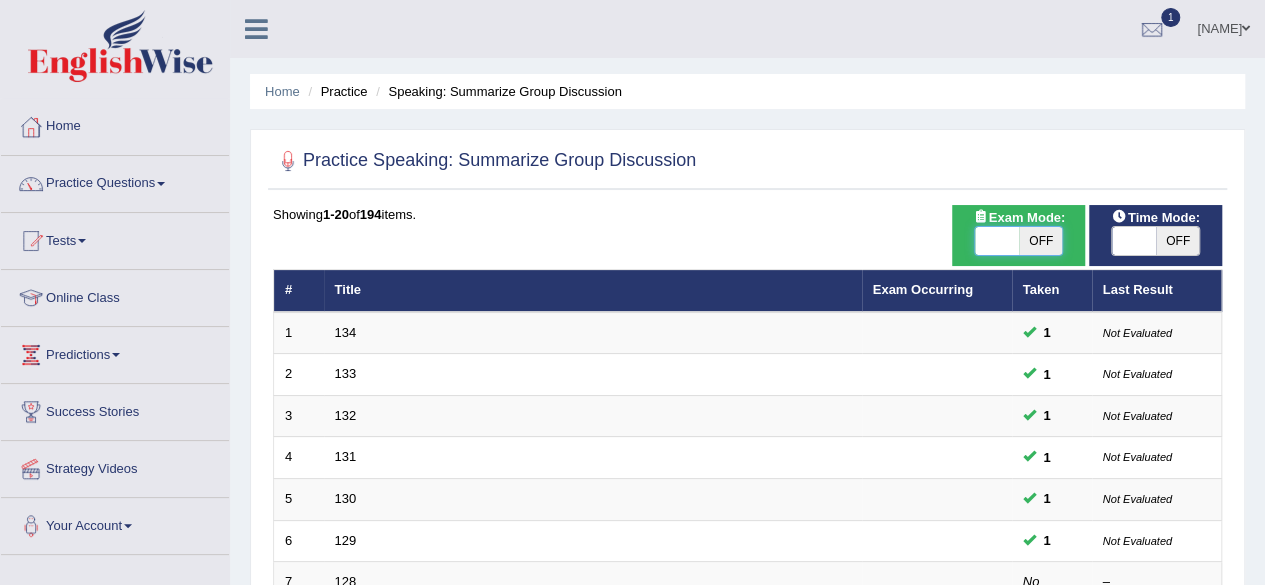 click at bounding box center (997, 241) 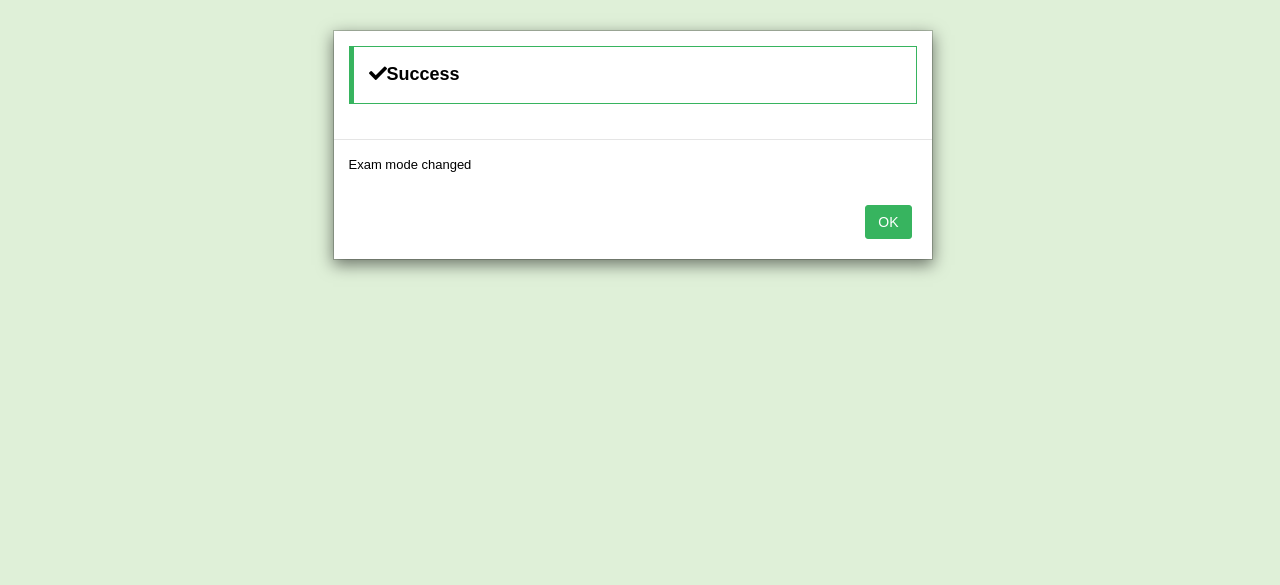 click on "OK" at bounding box center (888, 222) 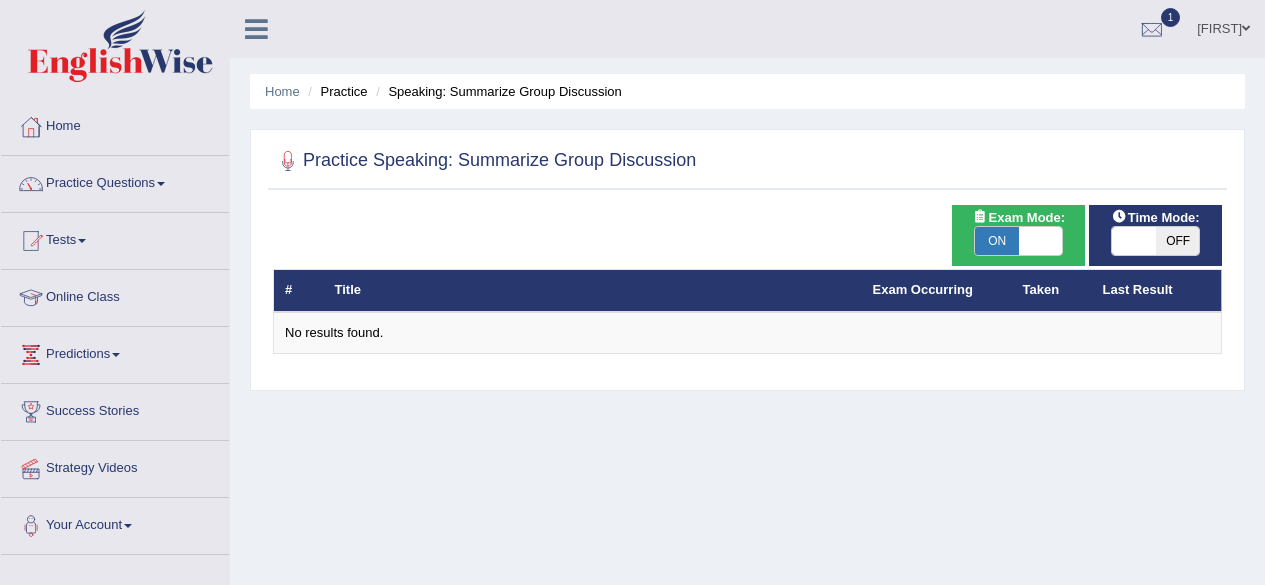 scroll, scrollTop: 0, scrollLeft: 0, axis: both 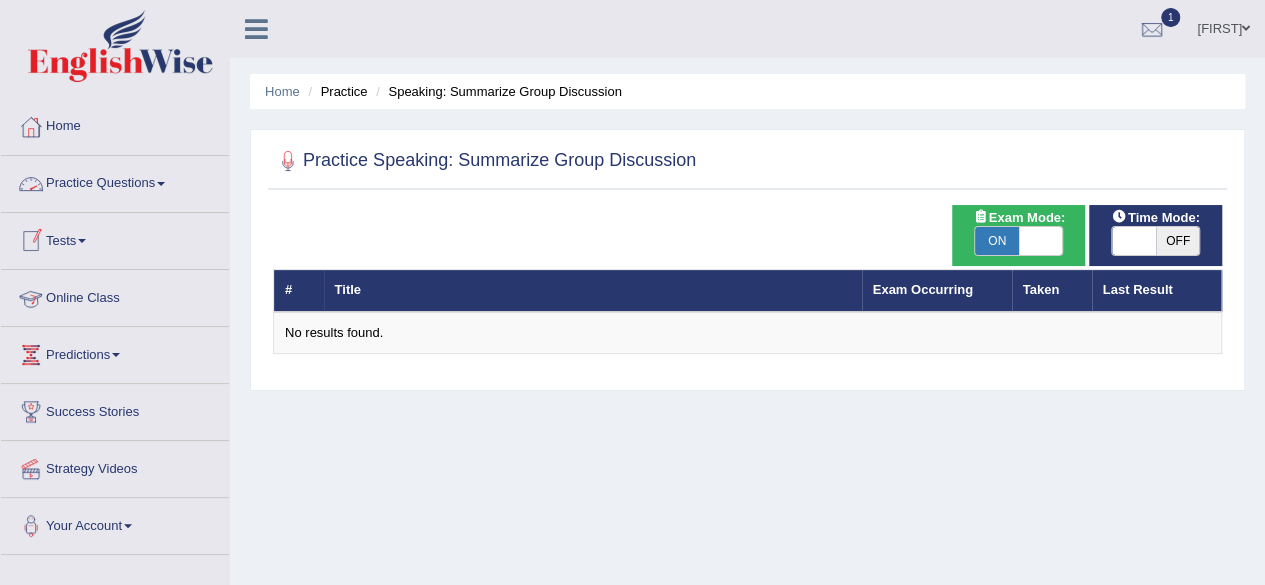 click on "Practice Questions" at bounding box center (115, 181) 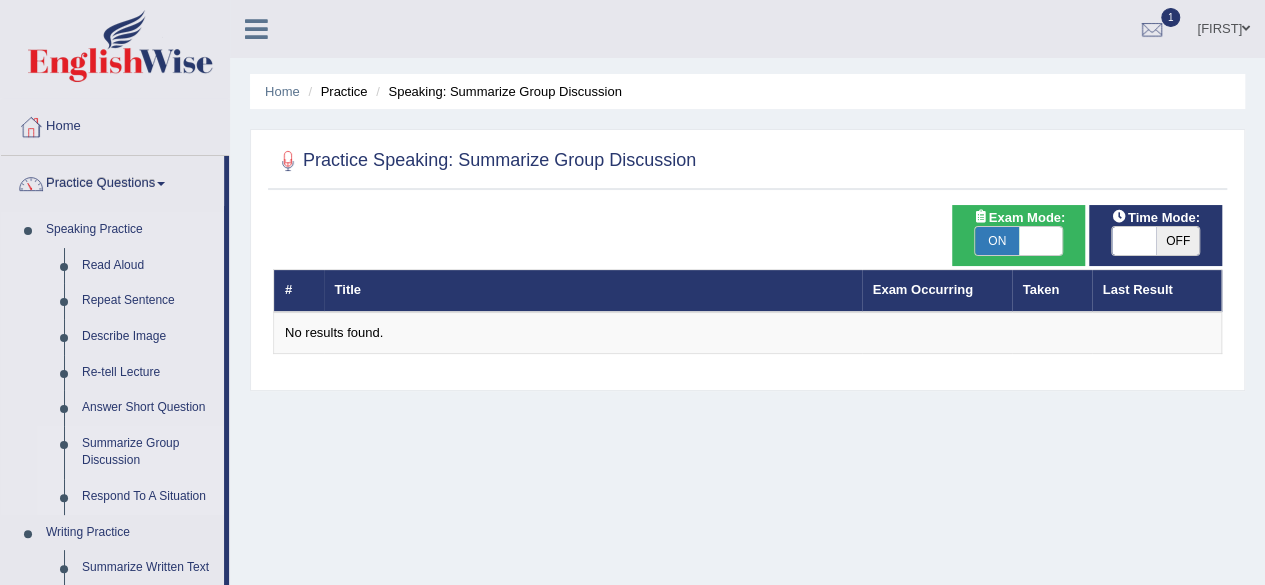 click on "Respond To A Situation" at bounding box center [148, 497] 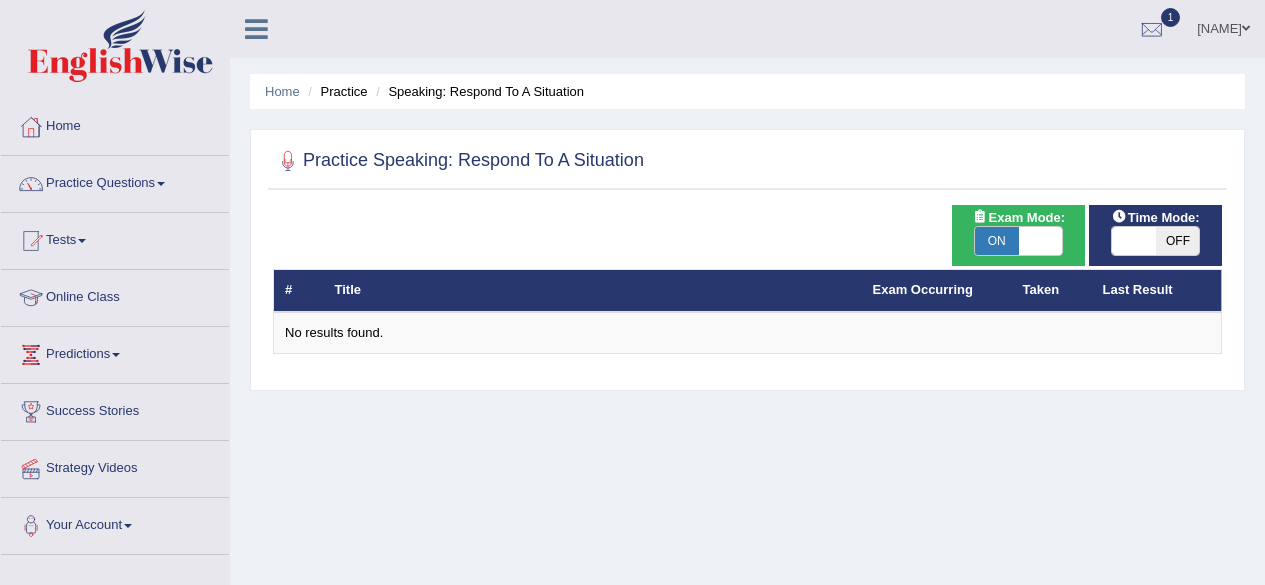 scroll, scrollTop: 0, scrollLeft: 0, axis: both 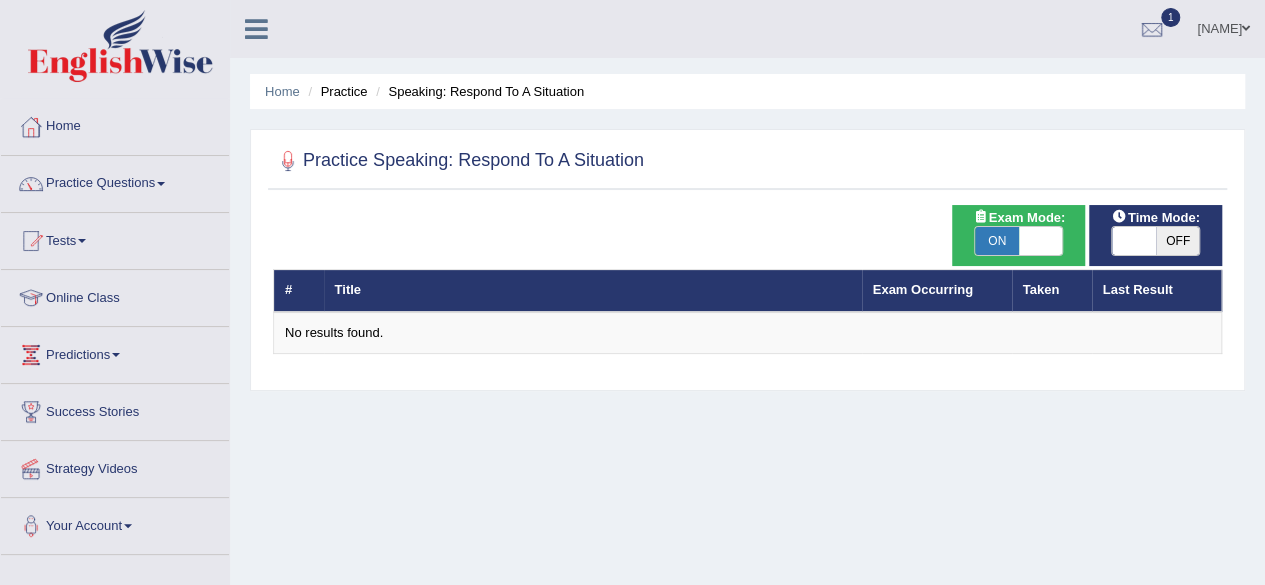 click on "Practice Speaking: Respond To A Situation" at bounding box center (458, 161) 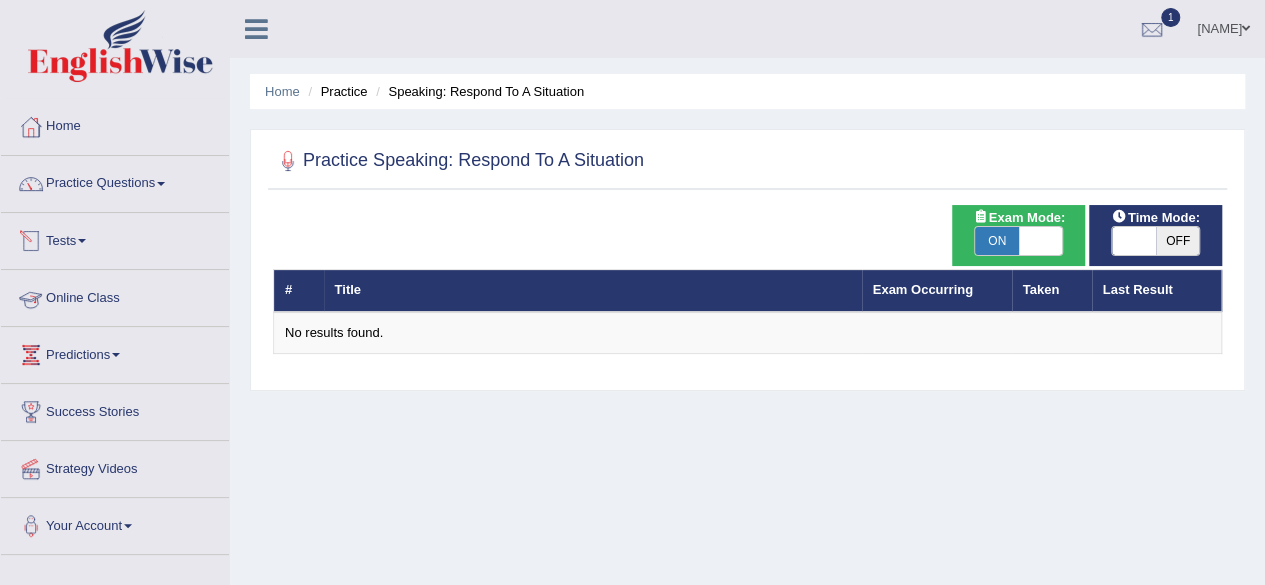 click on "Tests" at bounding box center [115, 238] 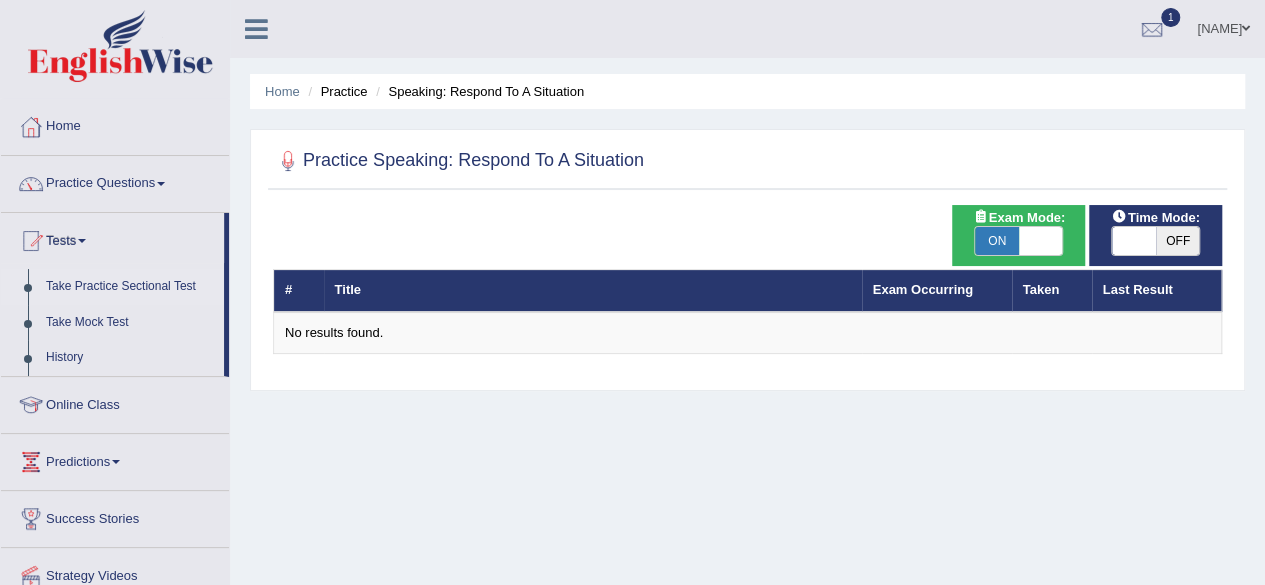 click on "Take Practice Sectional Test" at bounding box center (130, 287) 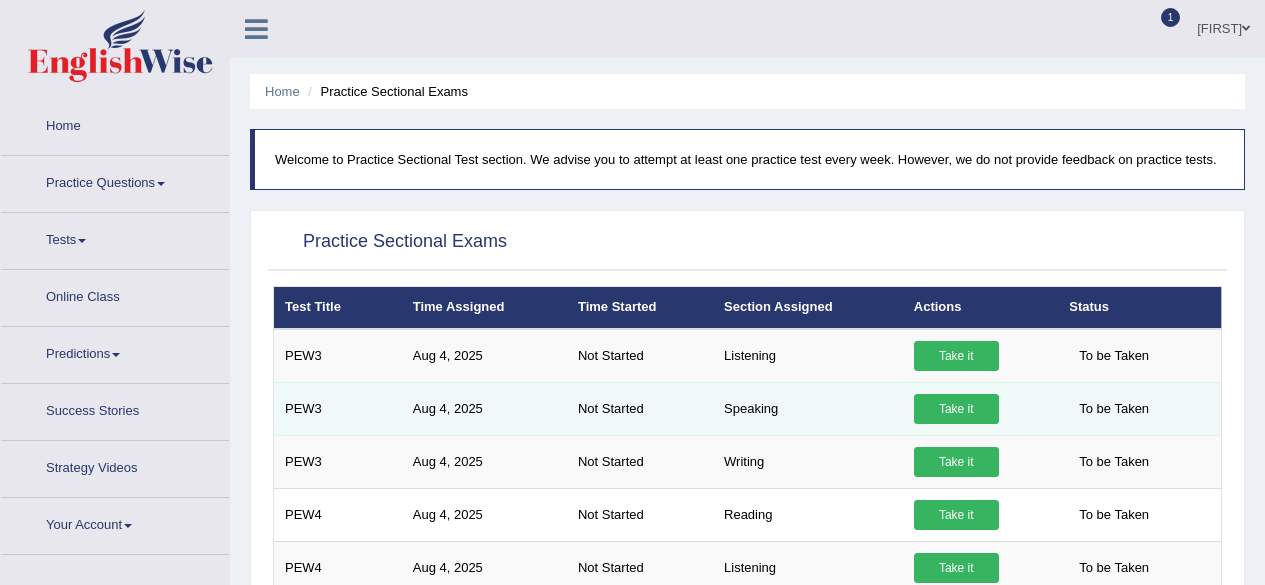 scroll, scrollTop: 0, scrollLeft: 0, axis: both 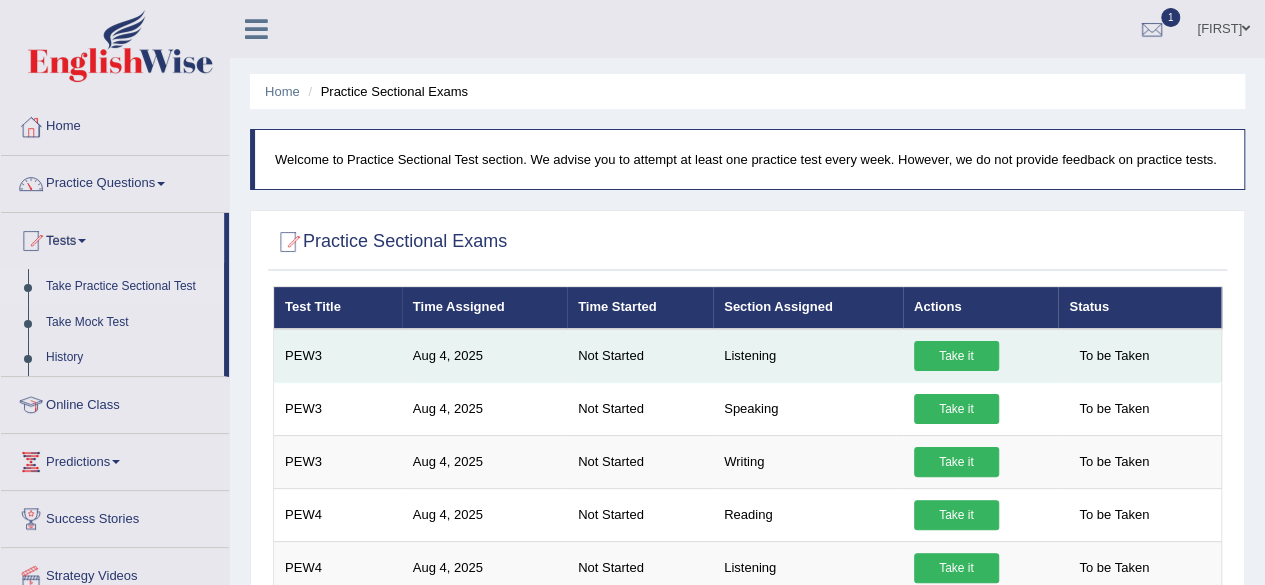 click on "Take it" at bounding box center (956, 356) 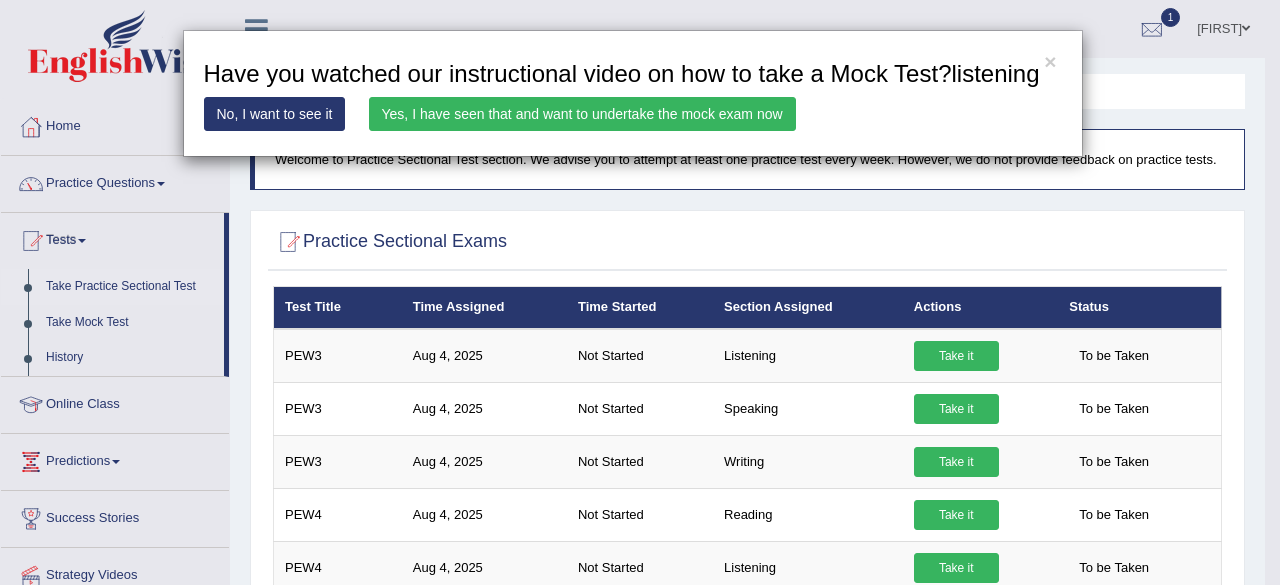 click on "Yes, I have seen that and want to undertake the mock exam now" at bounding box center [582, 114] 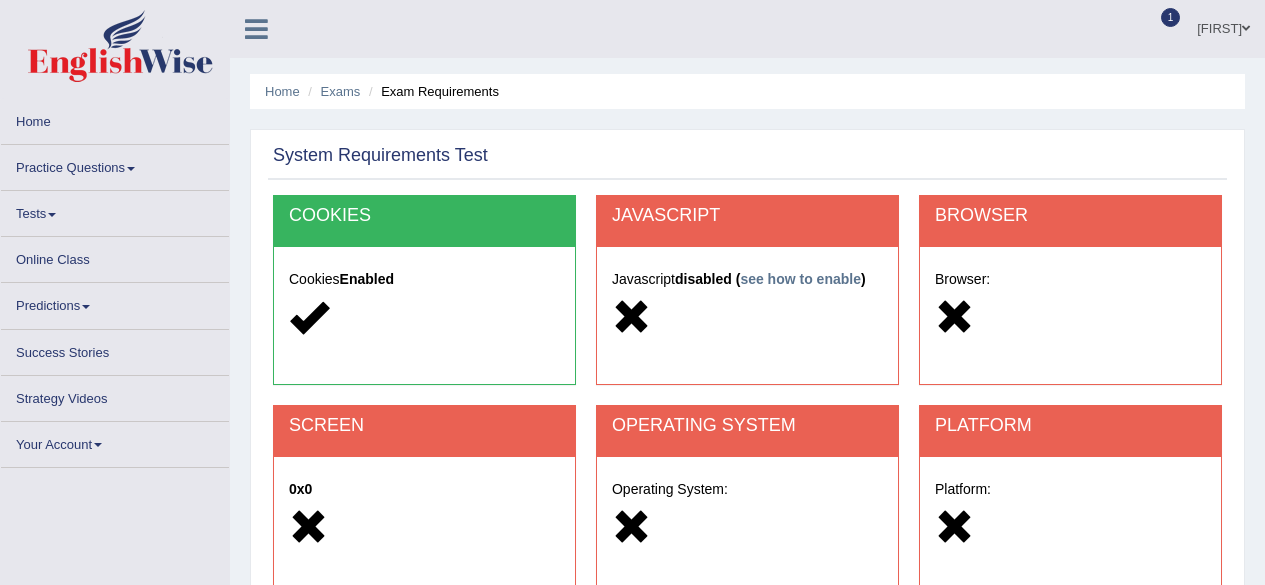 scroll, scrollTop: 0, scrollLeft: 0, axis: both 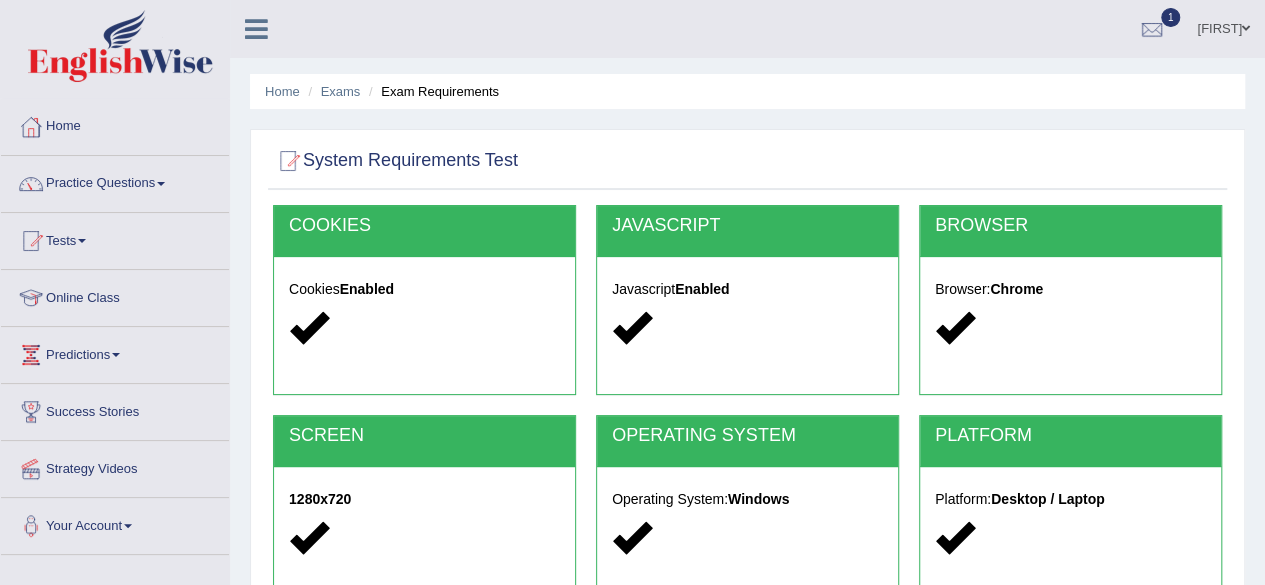 click at bounding box center [424, 328] 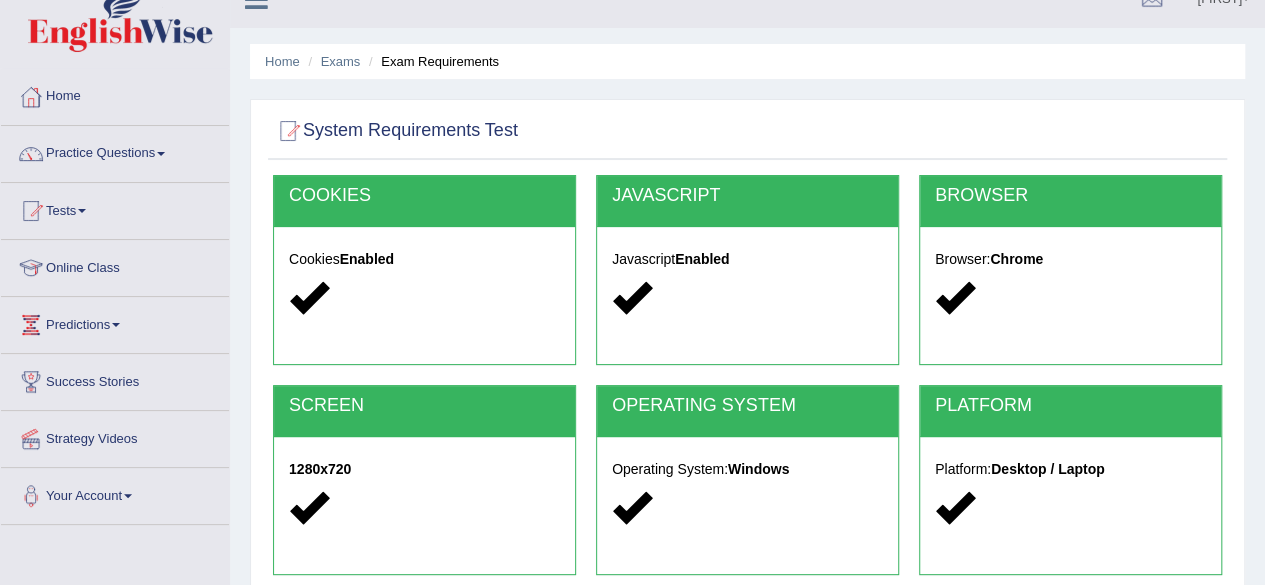 scroll, scrollTop: 0, scrollLeft: 0, axis: both 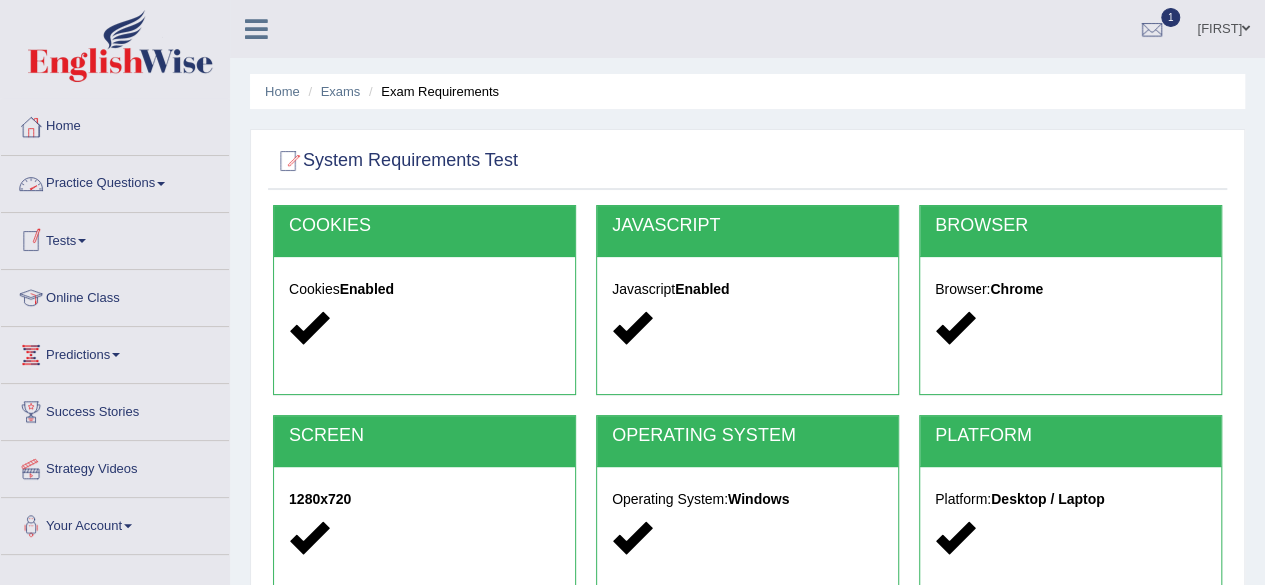 click on "Tests" at bounding box center (115, 238) 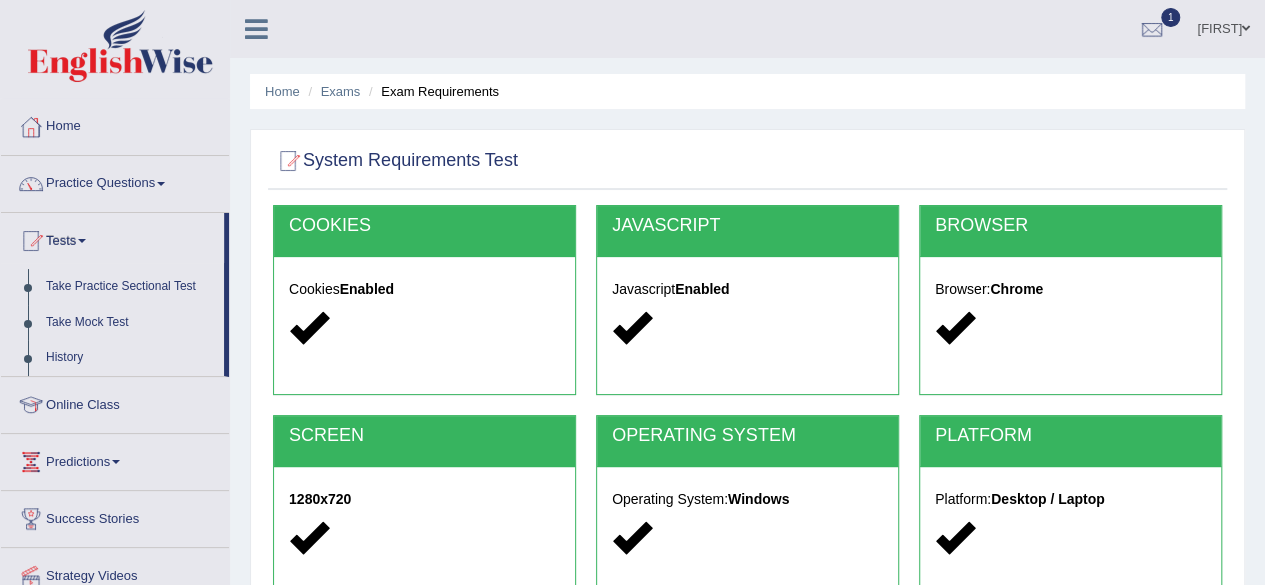 click on "Practice Questions" at bounding box center (115, 181) 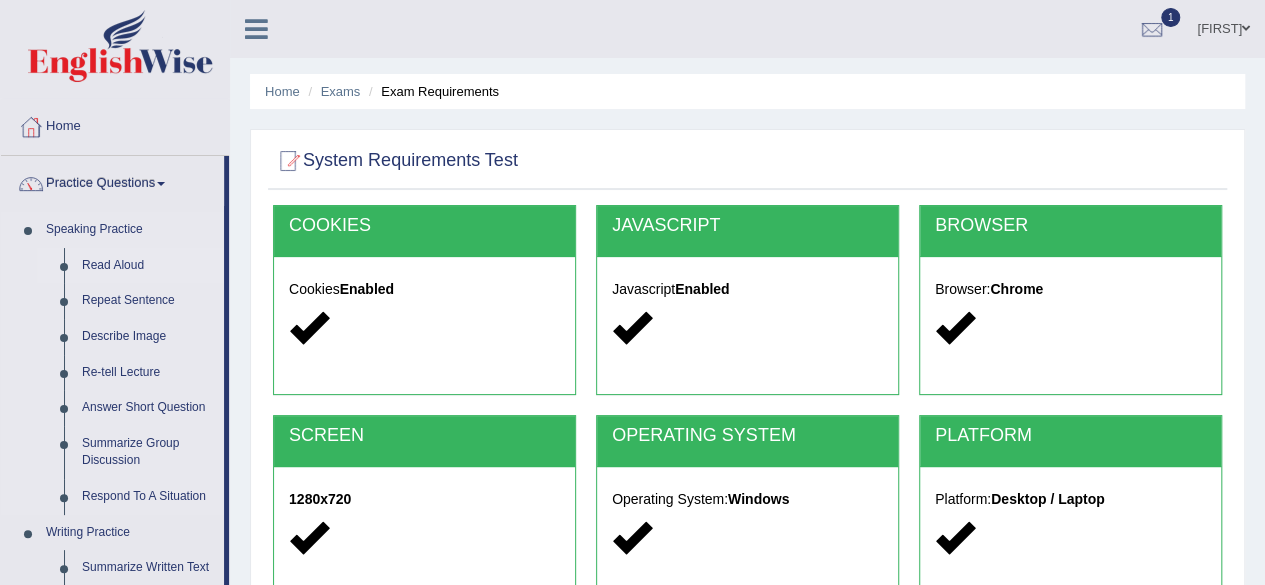 click on "Read Aloud" at bounding box center [148, 266] 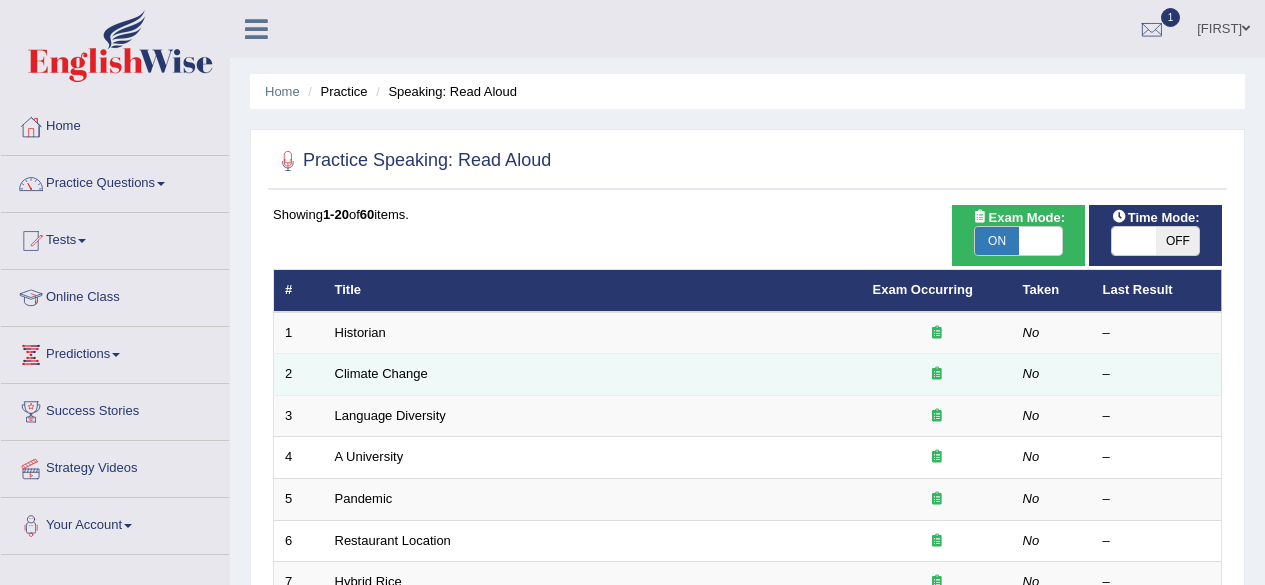 scroll, scrollTop: 0, scrollLeft: 0, axis: both 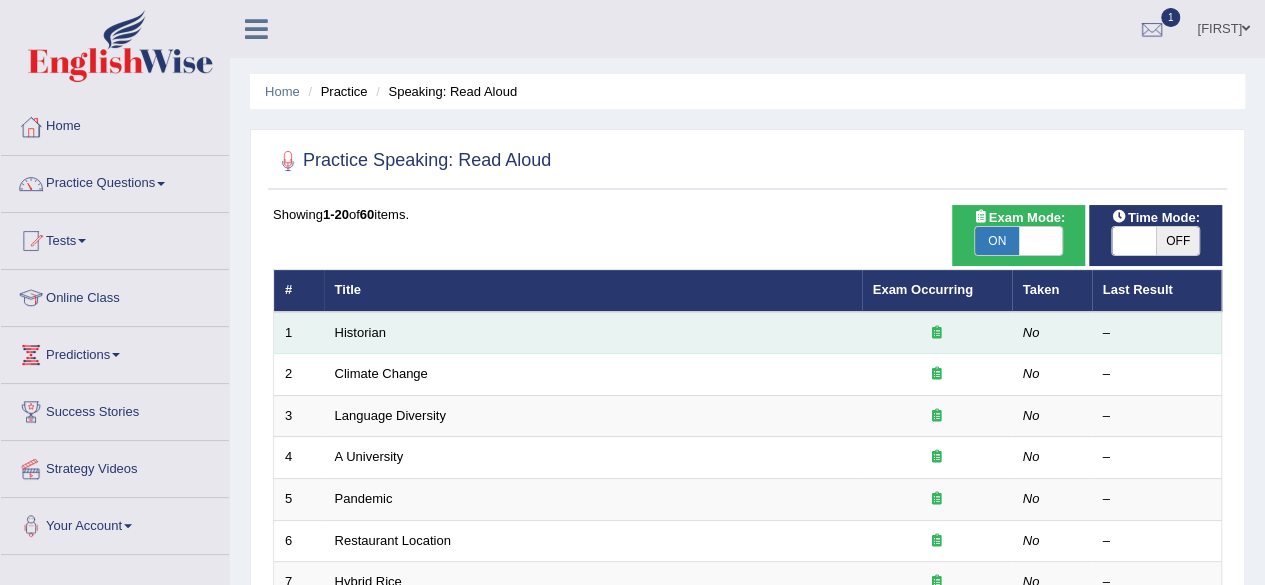 click at bounding box center (937, 332) 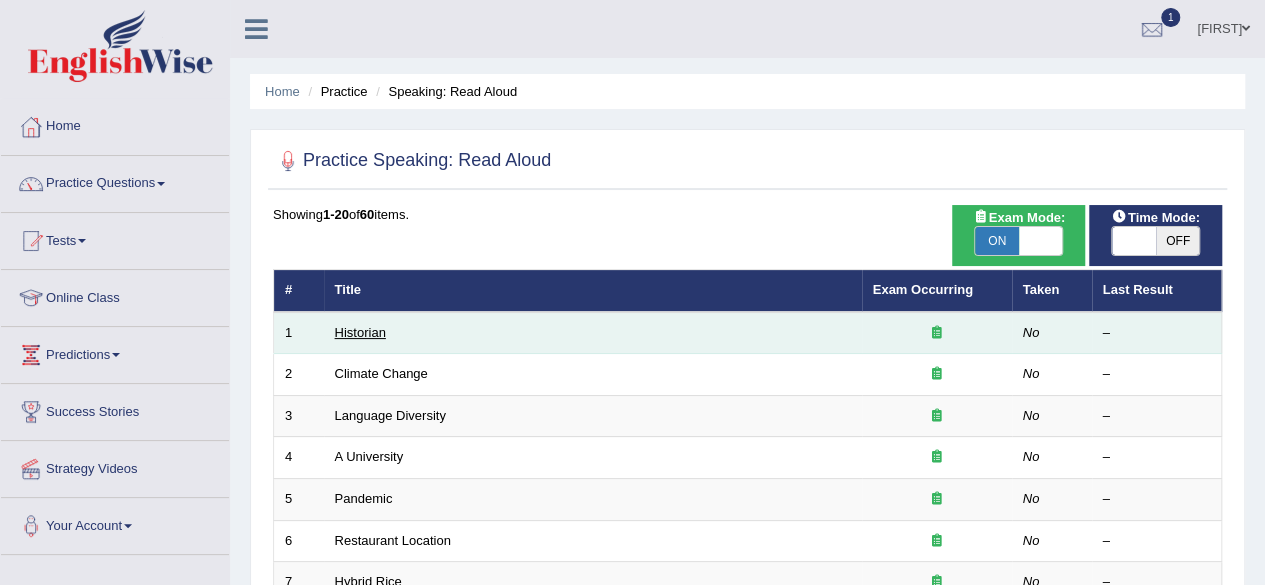 click on "Historian" at bounding box center (360, 332) 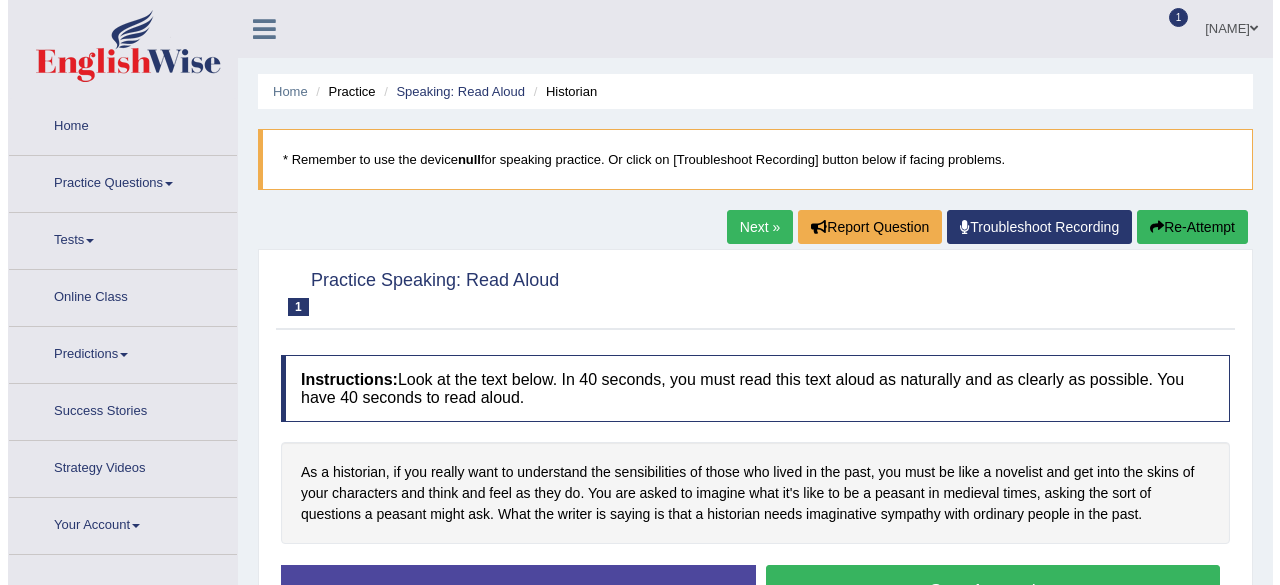 scroll, scrollTop: 0, scrollLeft: 0, axis: both 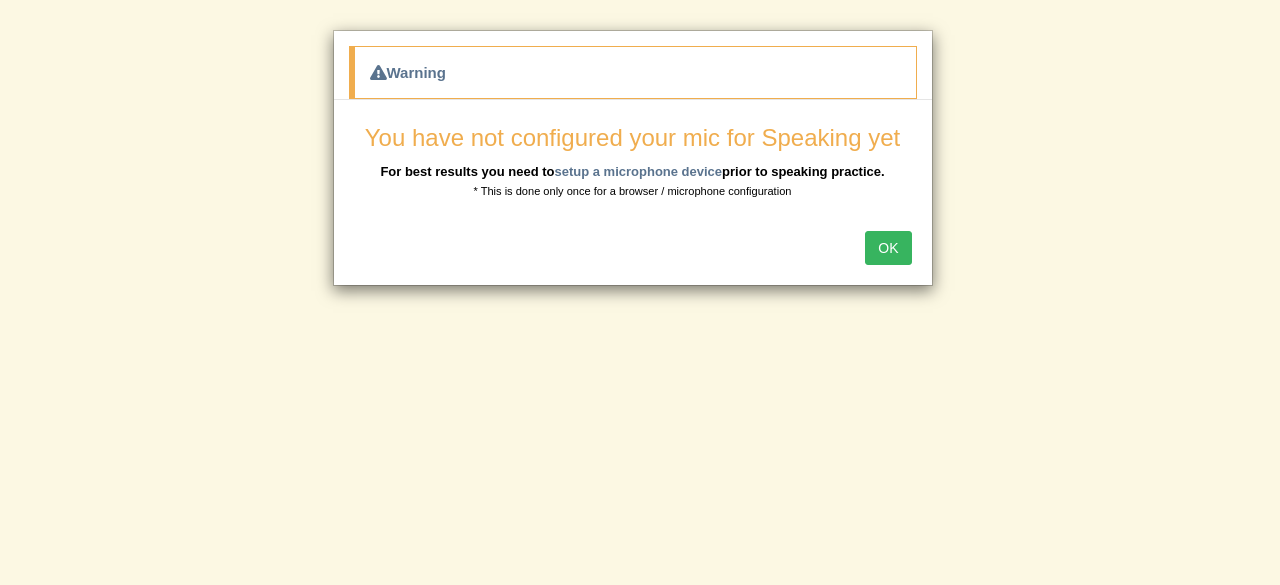 click on "OK" at bounding box center (888, 248) 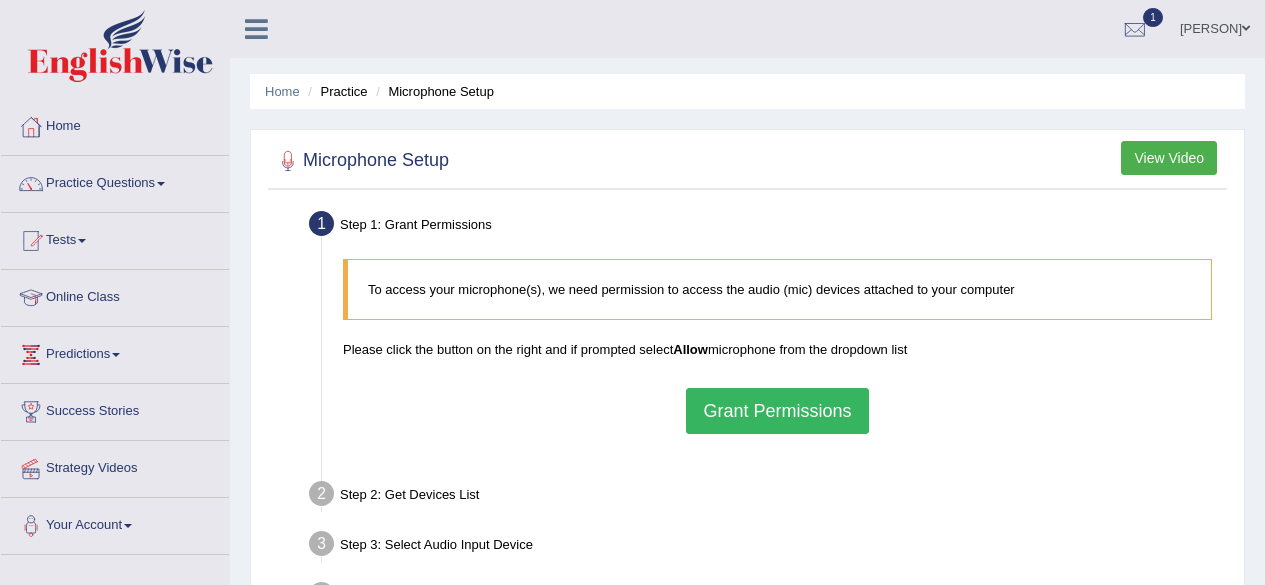 scroll, scrollTop: 0, scrollLeft: 0, axis: both 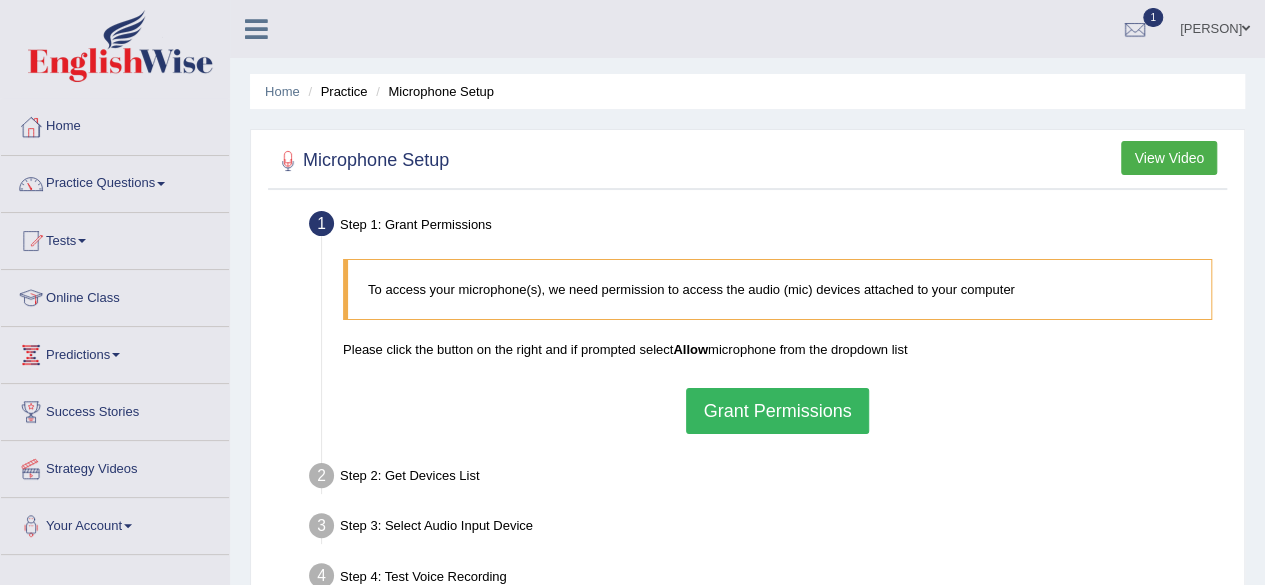 click on "Grant Permissions" at bounding box center (777, 411) 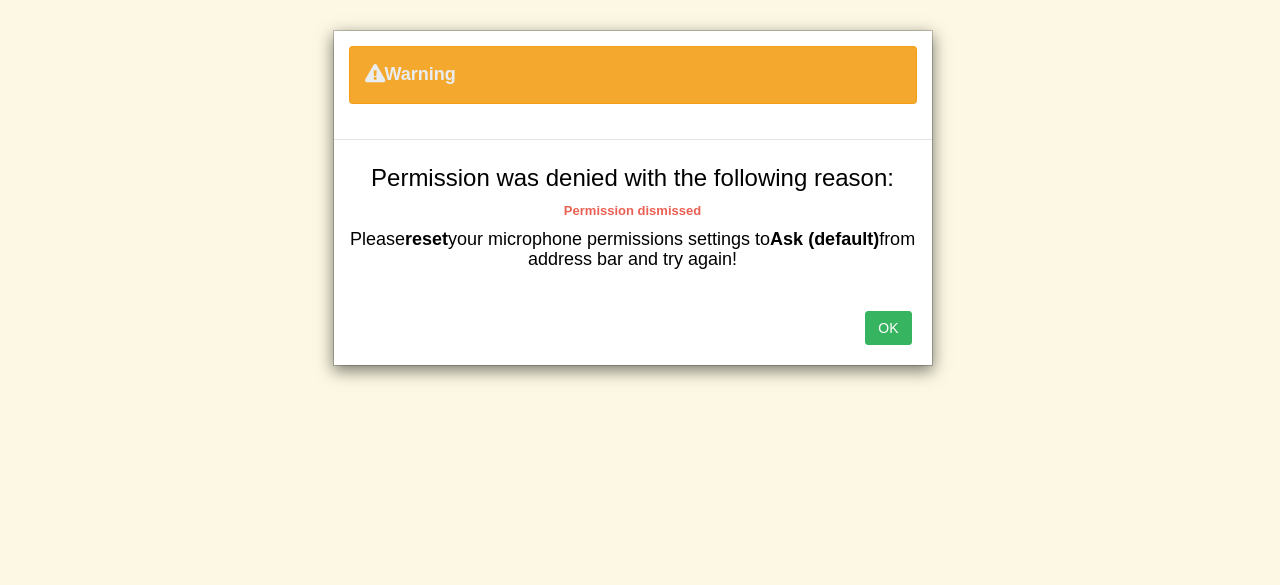 click on "OK" at bounding box center [888, 328] 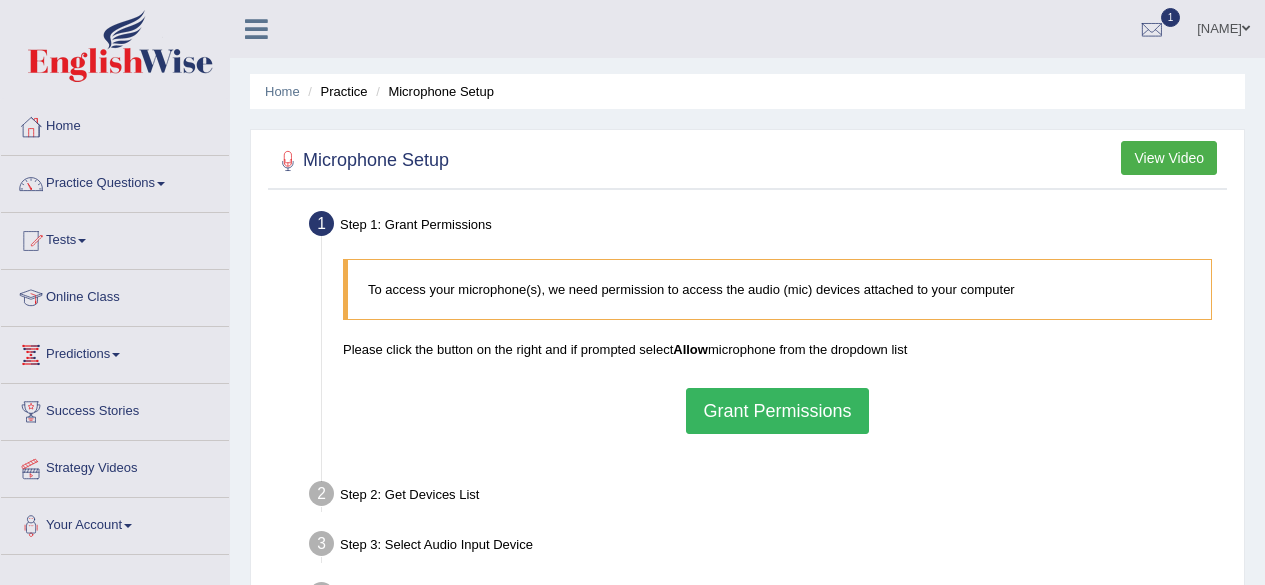 scroll, scrollTop: 0, scrollLeft: 0, axis: both 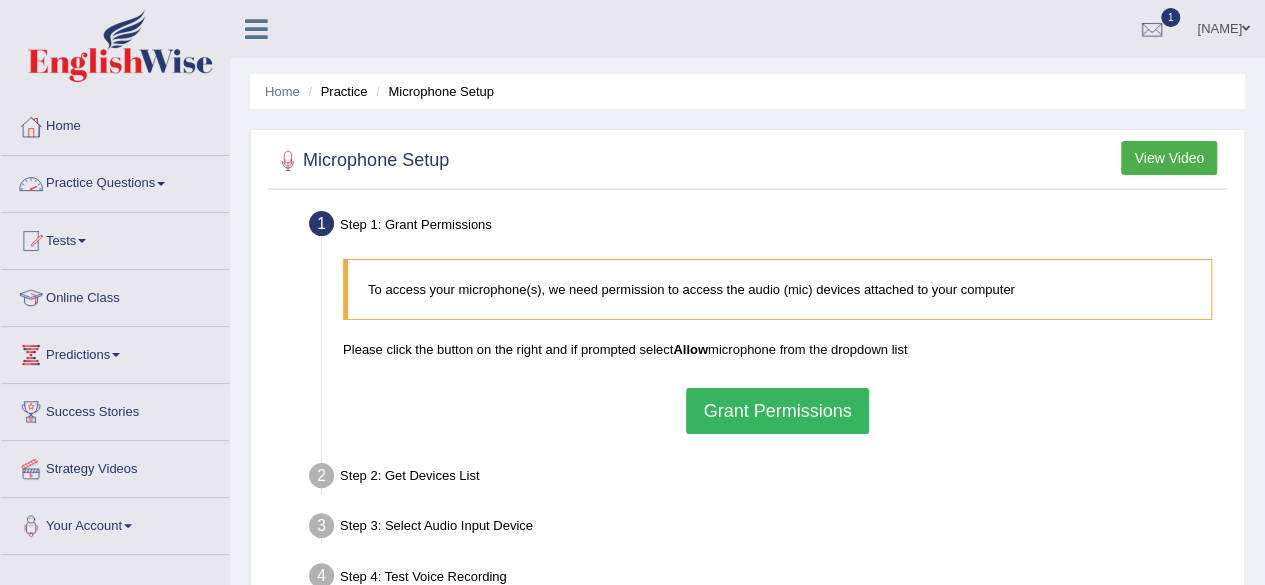 click on "Practice Questions" at bounding box center [115, 181] 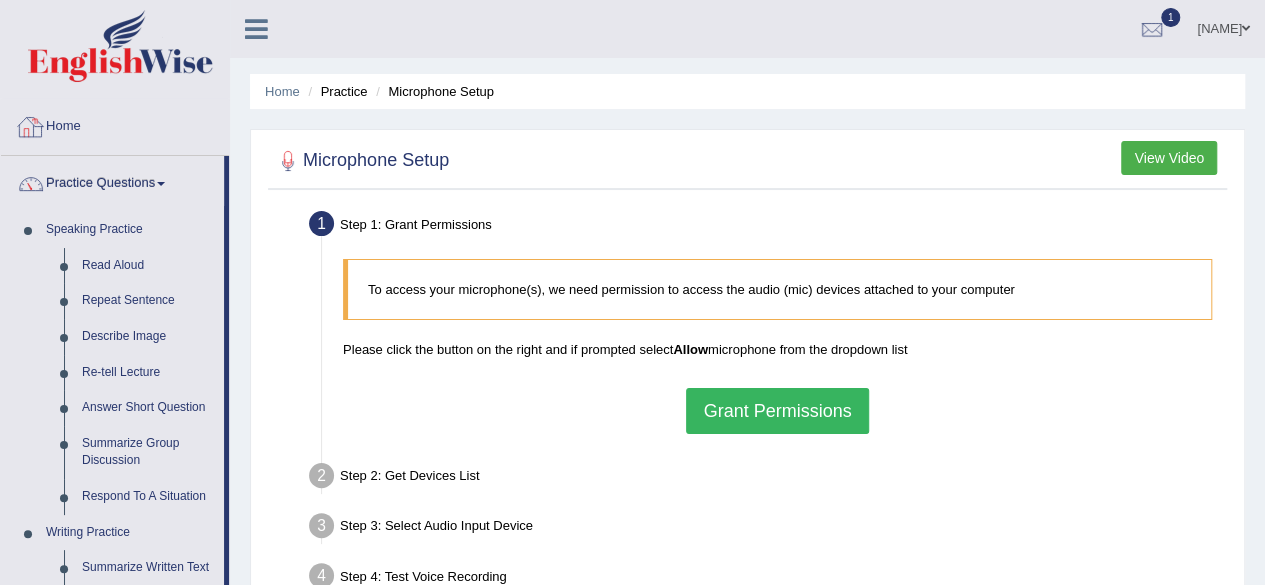 click on "Home" at bounding box center [115, 124] 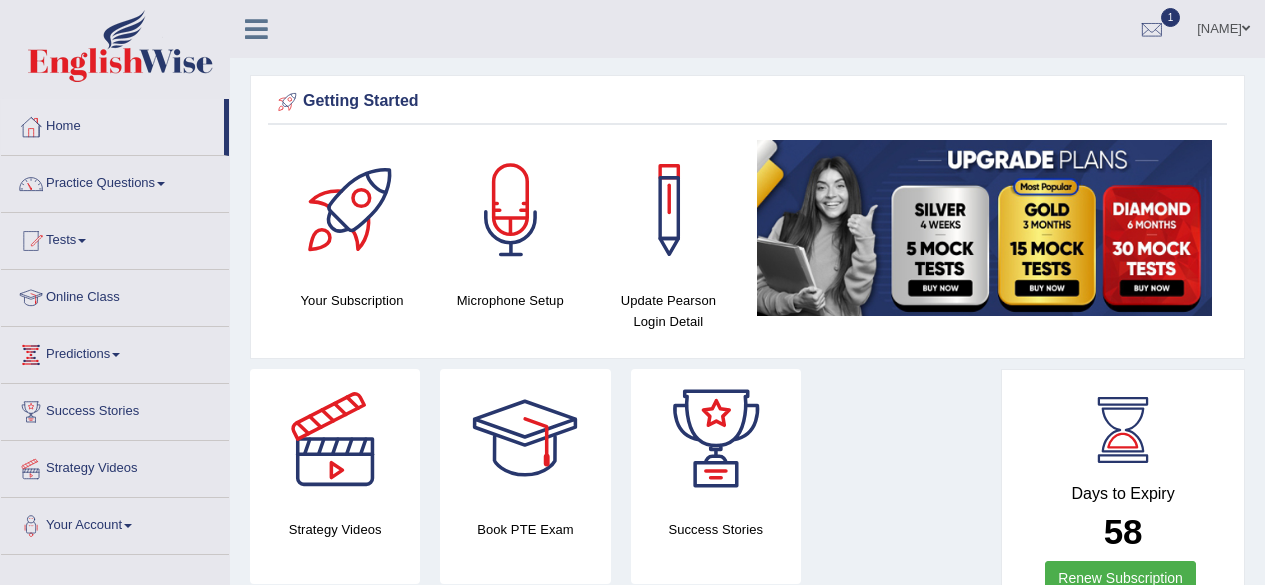 scroll, scrollTop: 0, scrollLeft: 0, axis: both 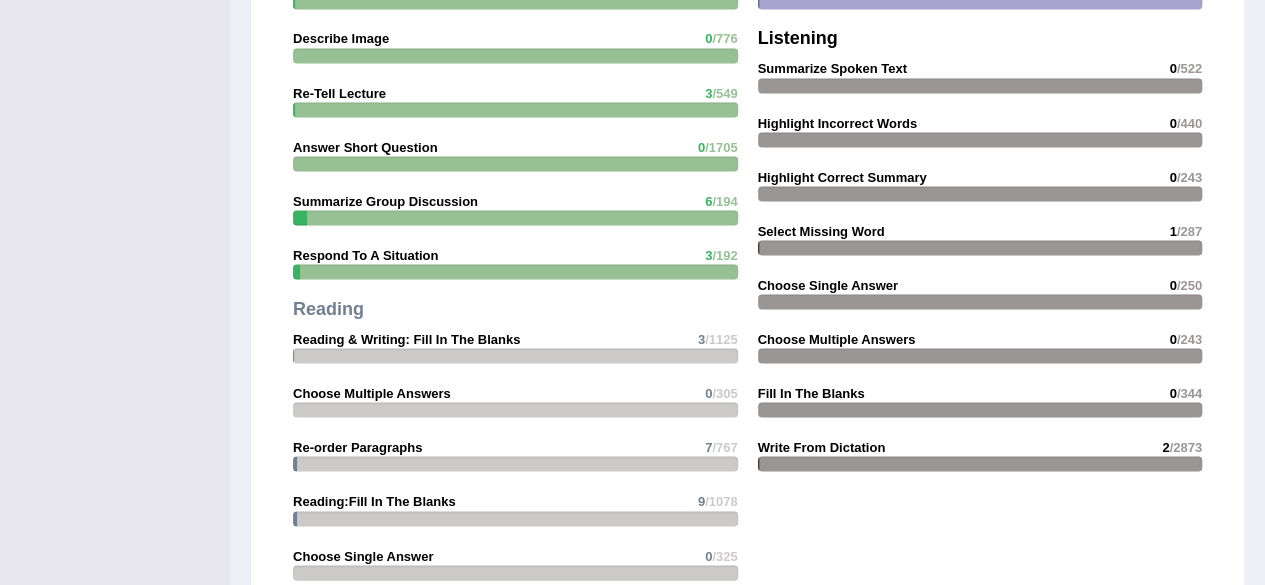 click on "Write From Dictation" at bounding box center (822, 446) 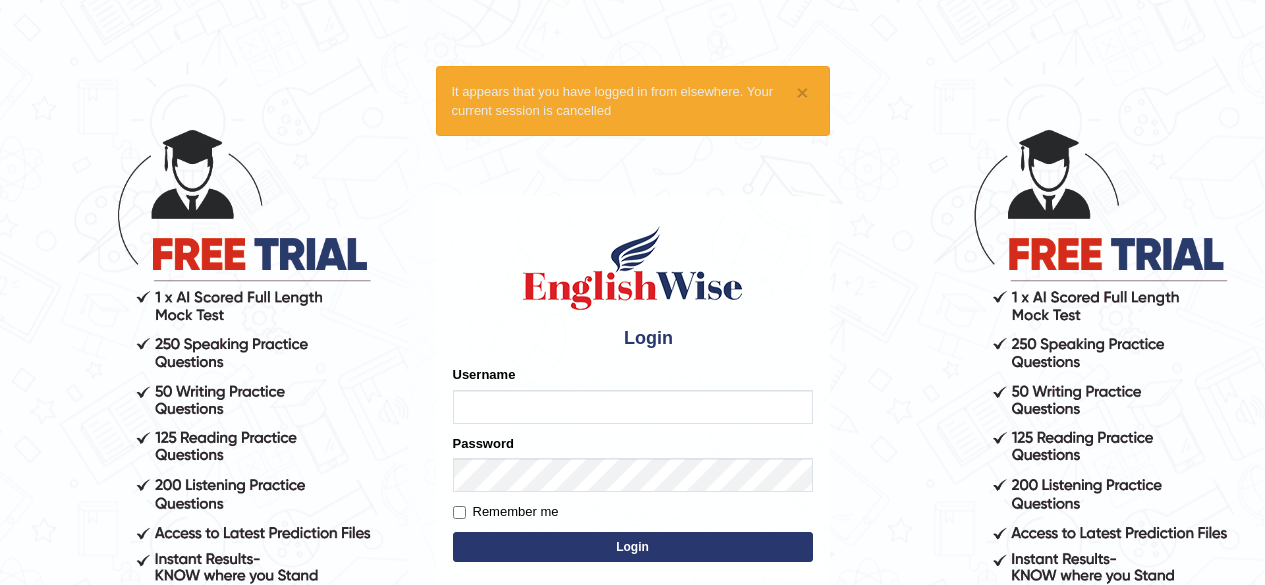 scroll, scrollTop: 0, scrollLeft: 0, axis: both 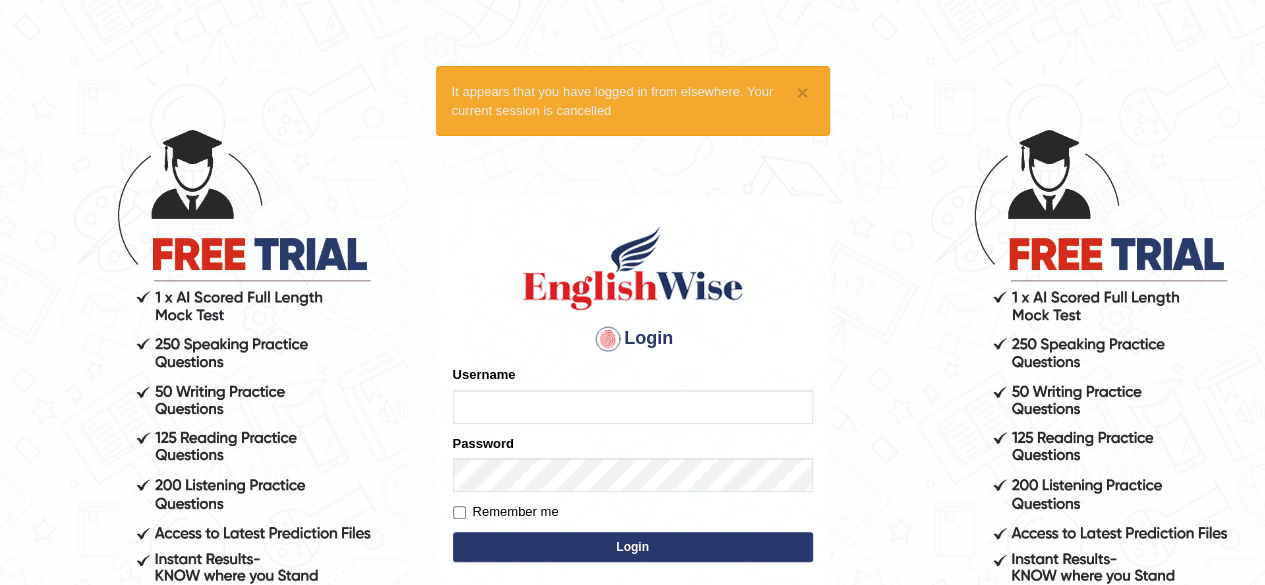type on "[FIRST][LAST]" 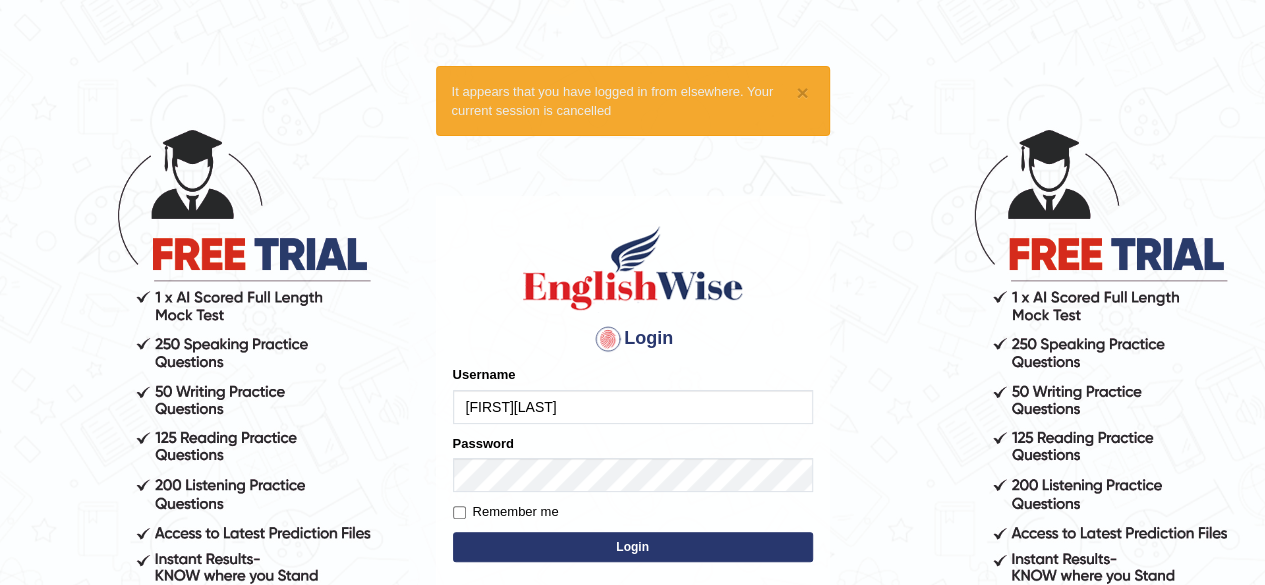 click on "Login" at bounding box center (633, 547) 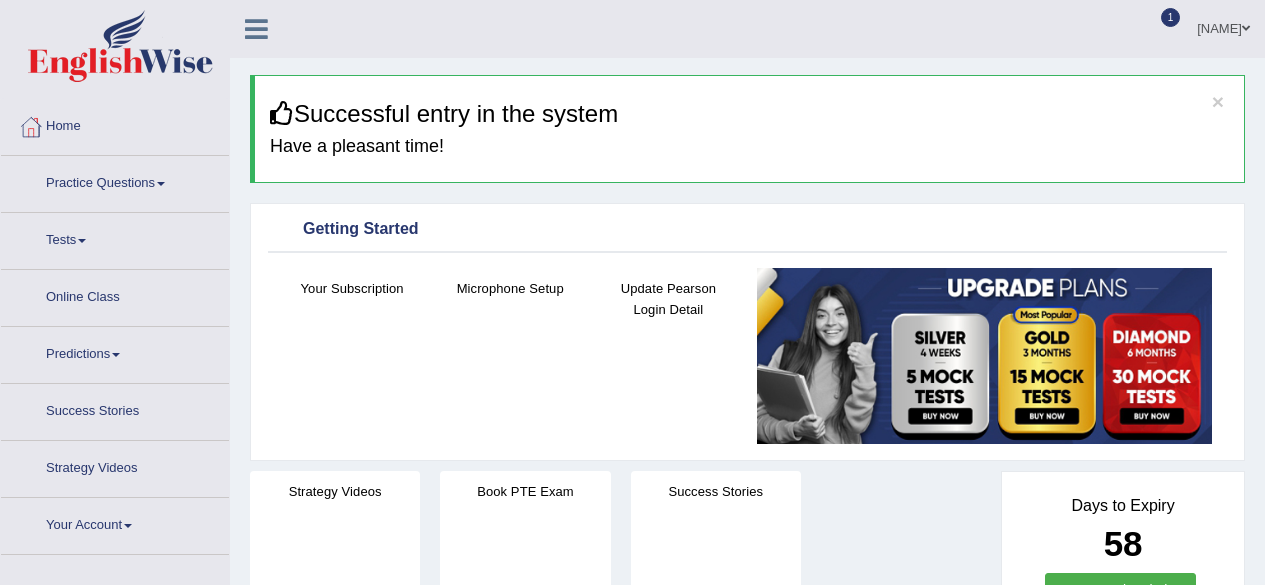 scroll, scrollTop: 0, scrollLeft: 0, axis: both 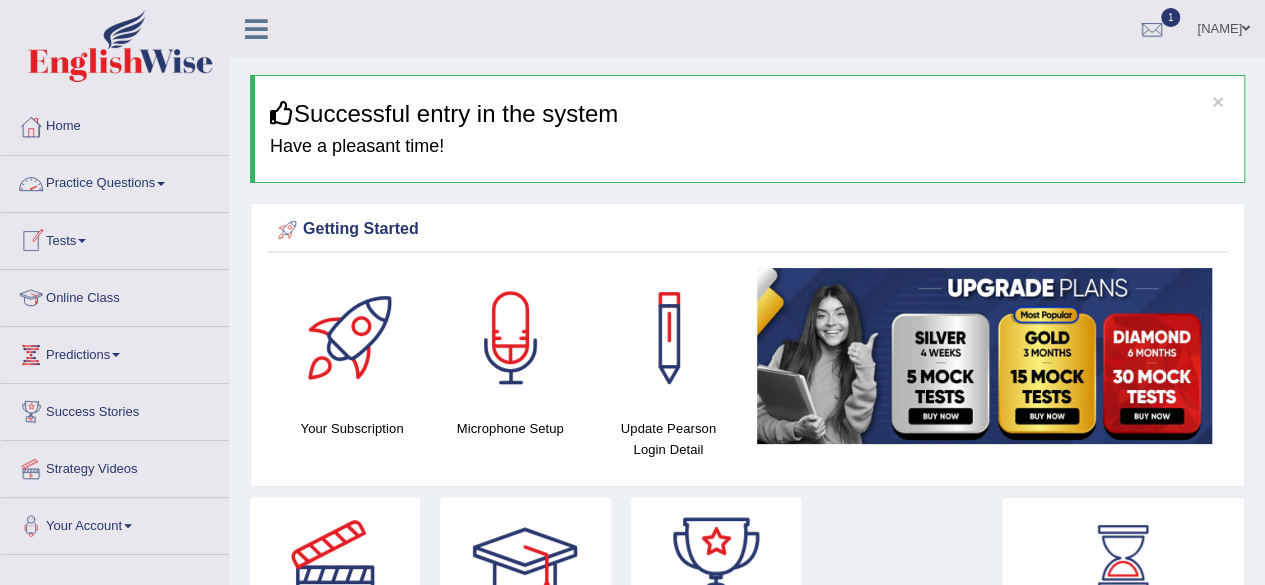 click on "Practice Questions" at bounding box center [115, 181] 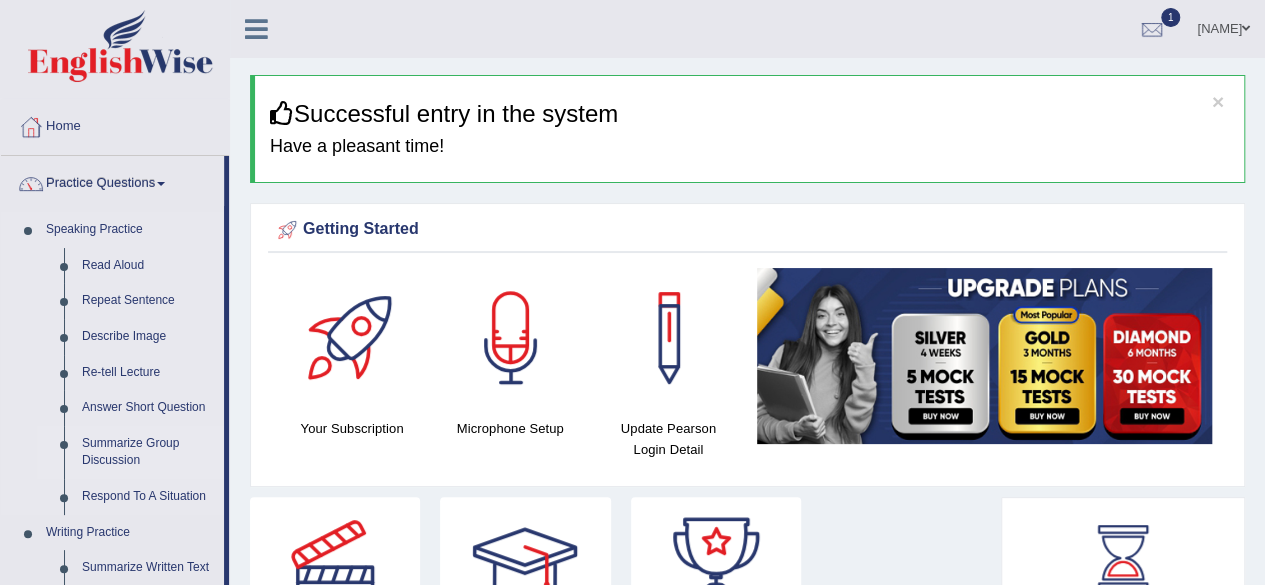 click on "Summarize Group Discussion" at bounding box center (148, 452) 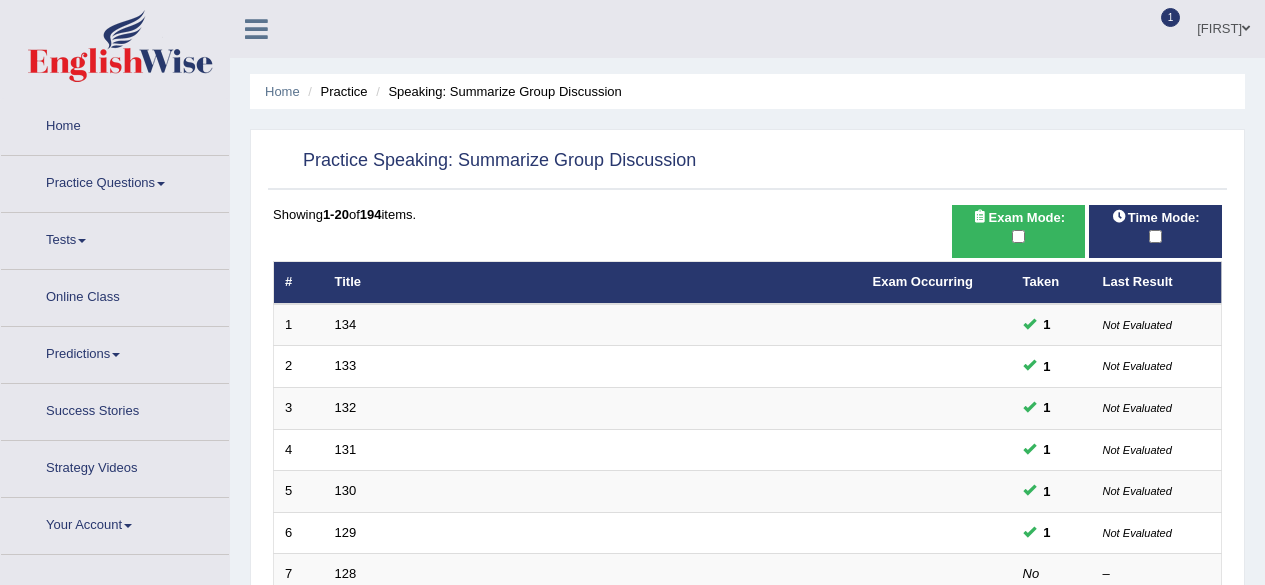 scroll, scrollTop: 0, scrollLeft: 0, axis: both 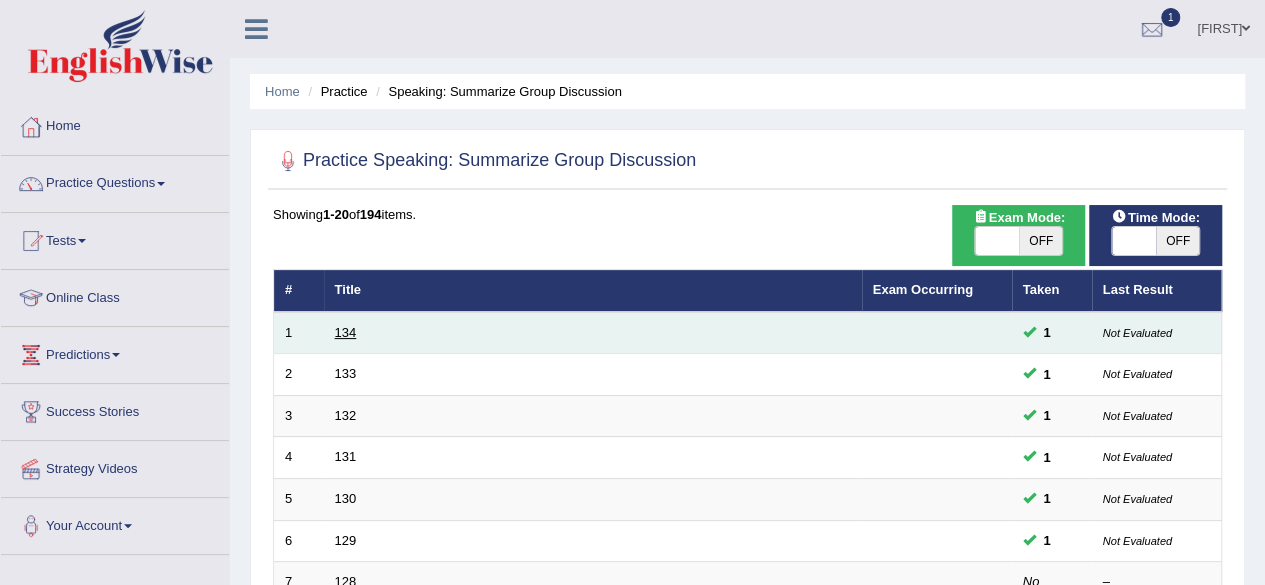 click on "134" at bounding box center (346, 332) 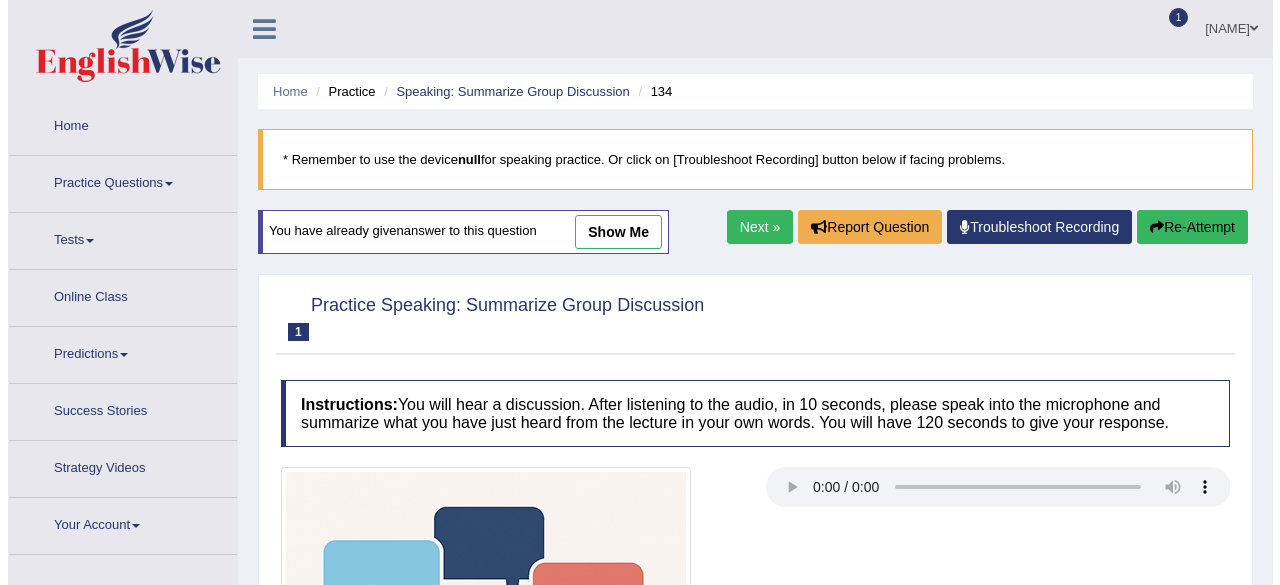 scroll, scrollTop: 0, scrollLeft: 0, axis: both 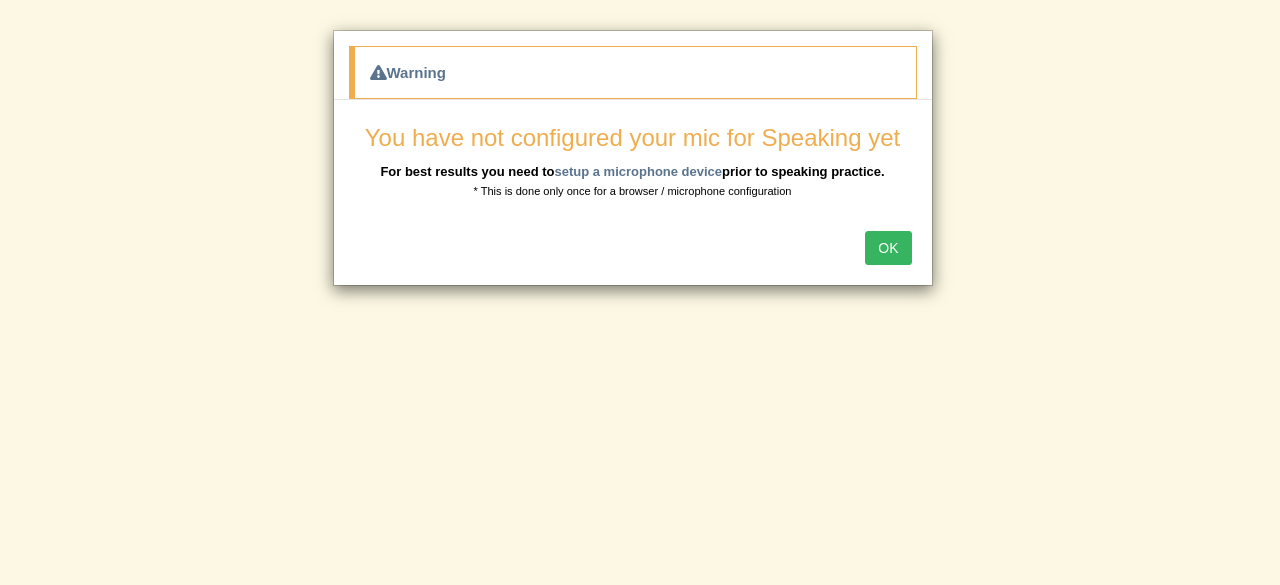 click on "OK" at bounding box center (888, 248) 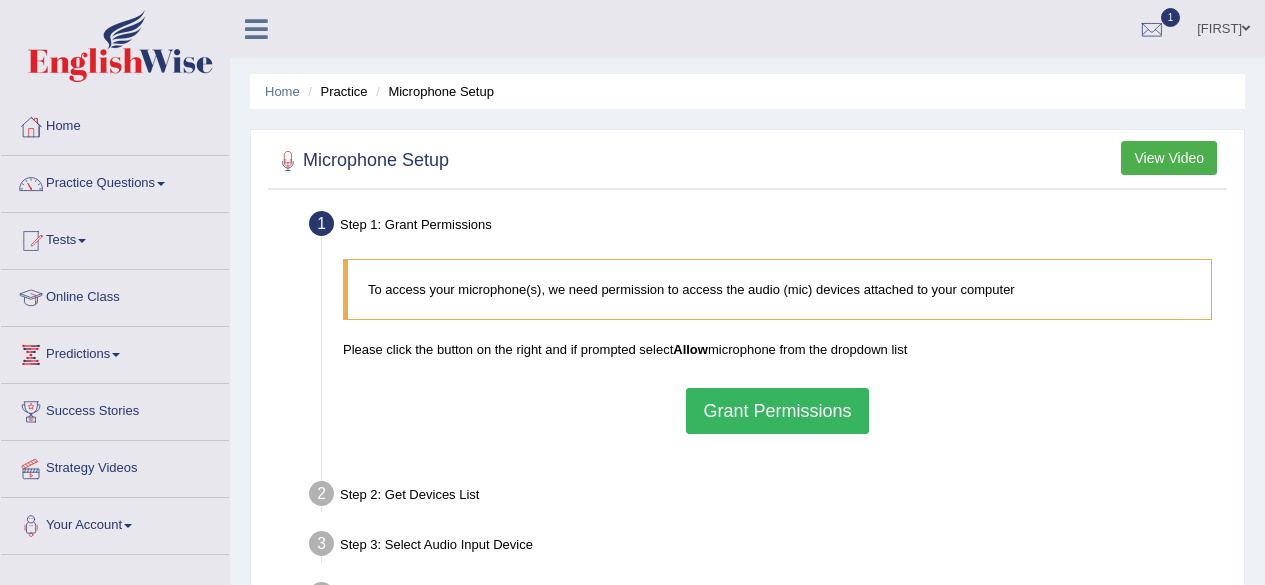 scroll, scrollTop: 0, scrollLeft: 0, axis: both 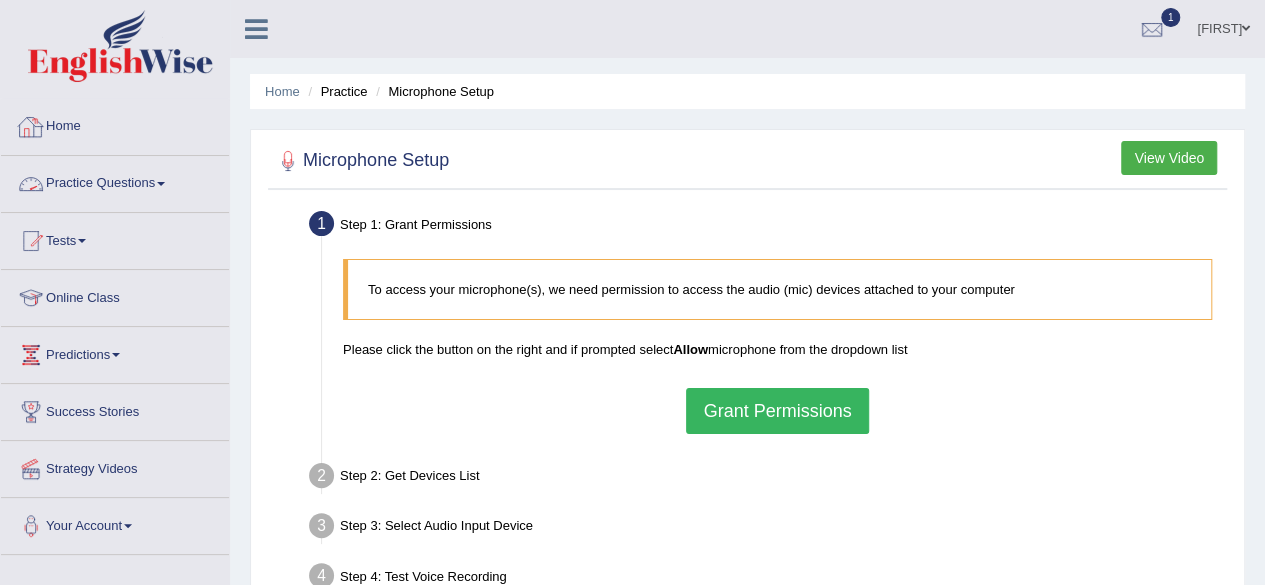 click on "Home" at bounding box center (115, 124) 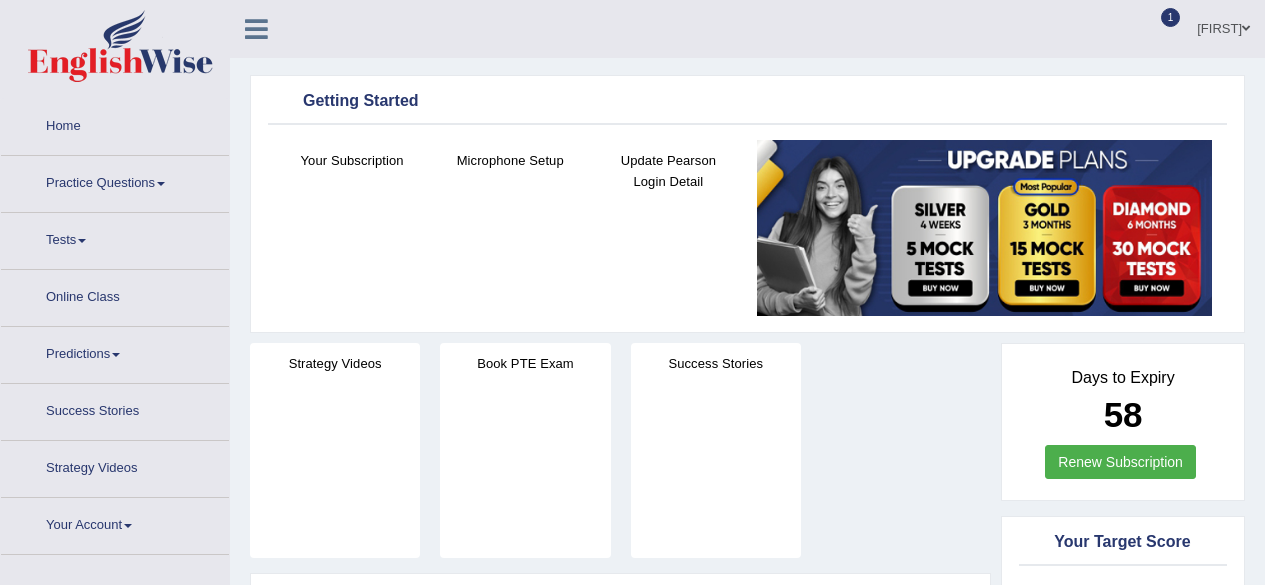 scroll, scrollTop: 0, scrollLeft: 0, axis: both 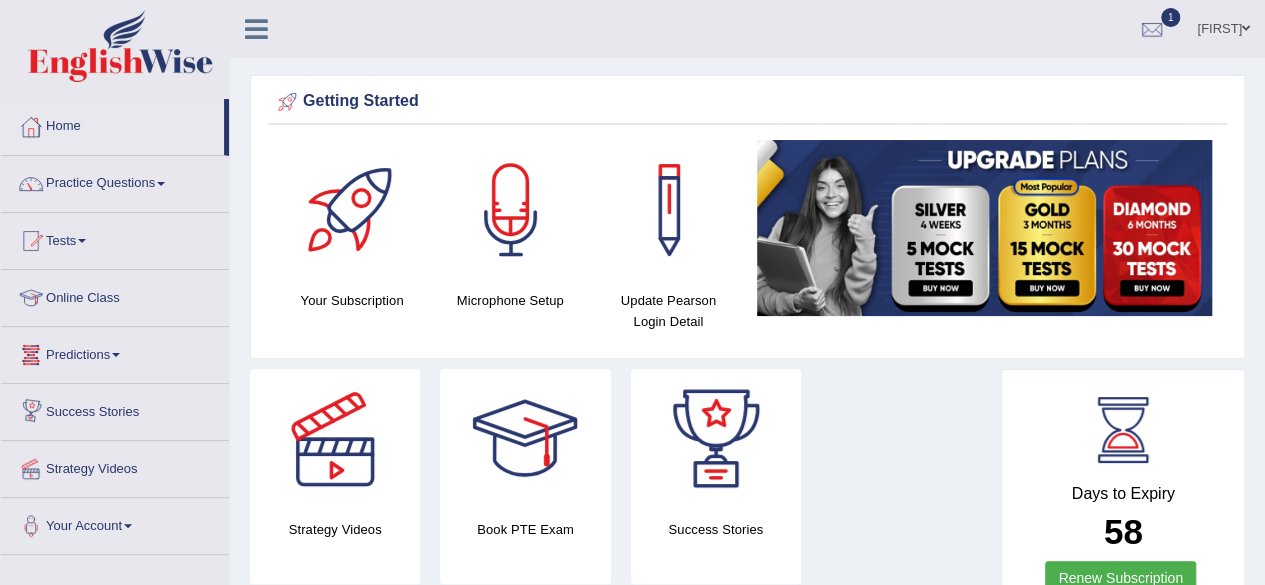 click on "Success Stories" at bounding box center [115, 409] 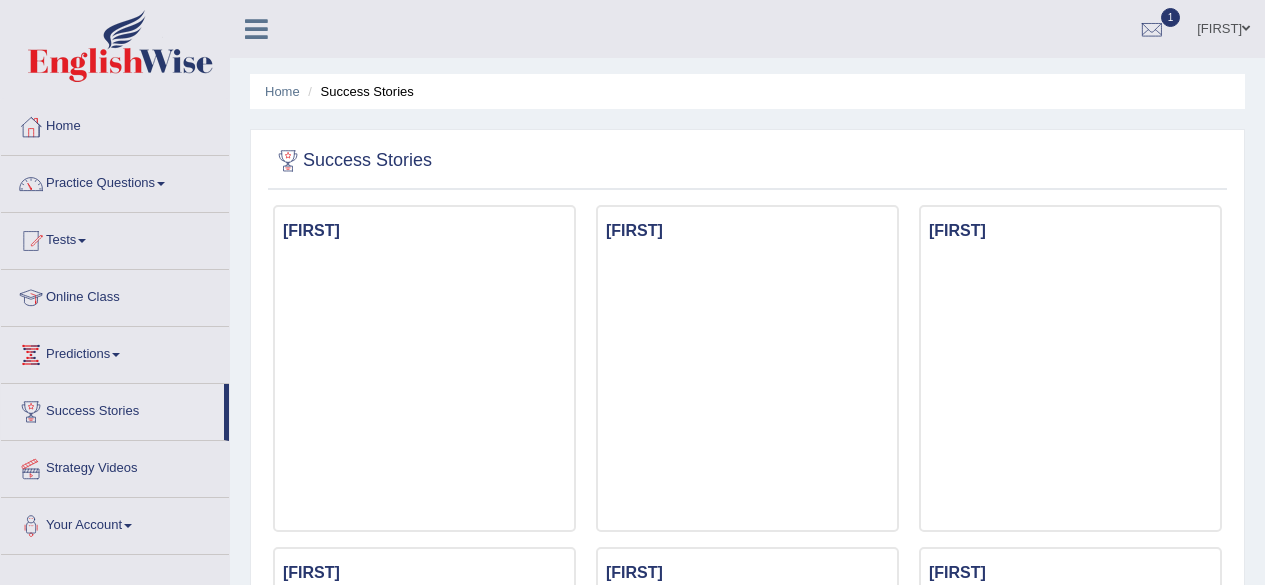 scroll, scrollTop: 0, scrollLeft: 0, axis: both 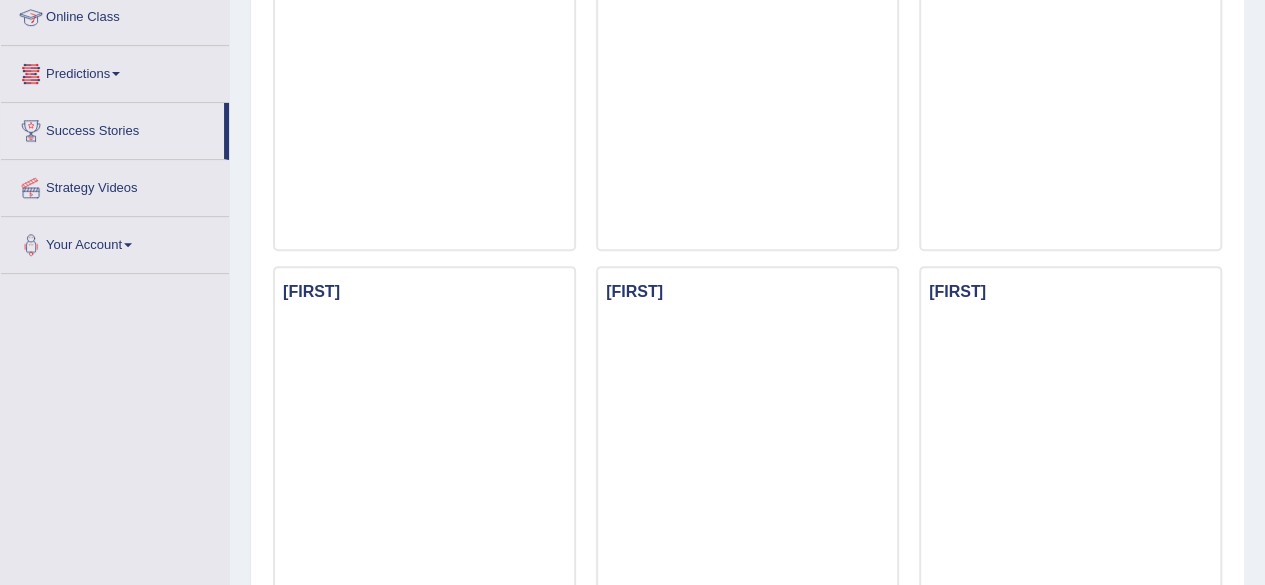 click on "Home
Success Stories
Success Stories
Mihir
Rushali
Ramya Diksha Arpit" at bounding box center (747, 1031) 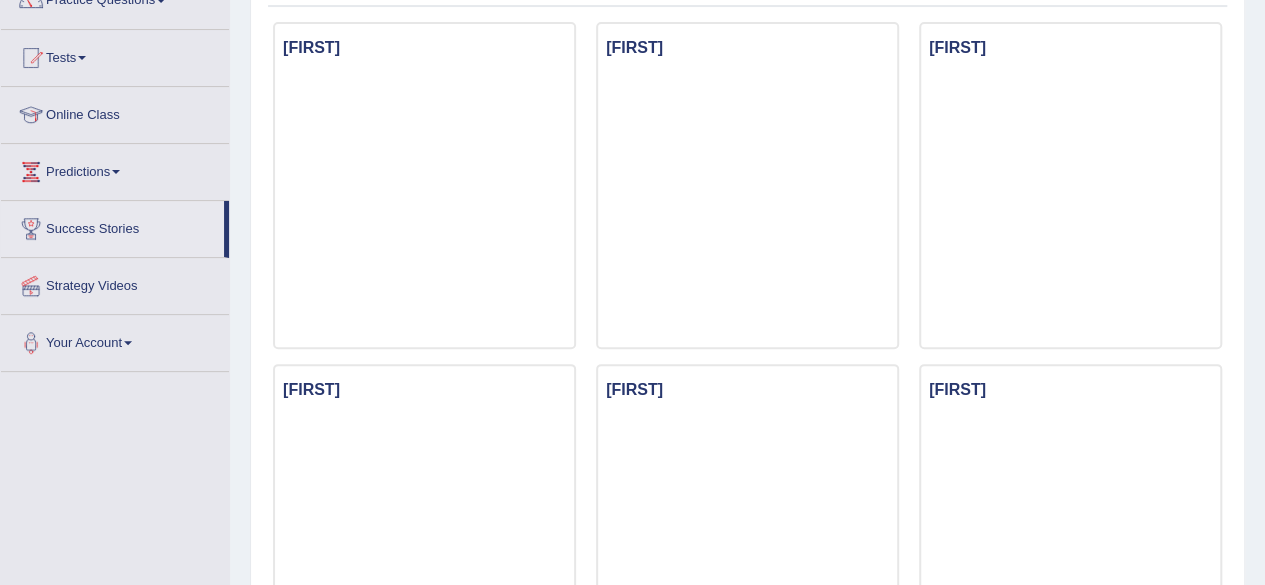 scroll, scrollTop: 0, scrollLeft: 0, axis: both 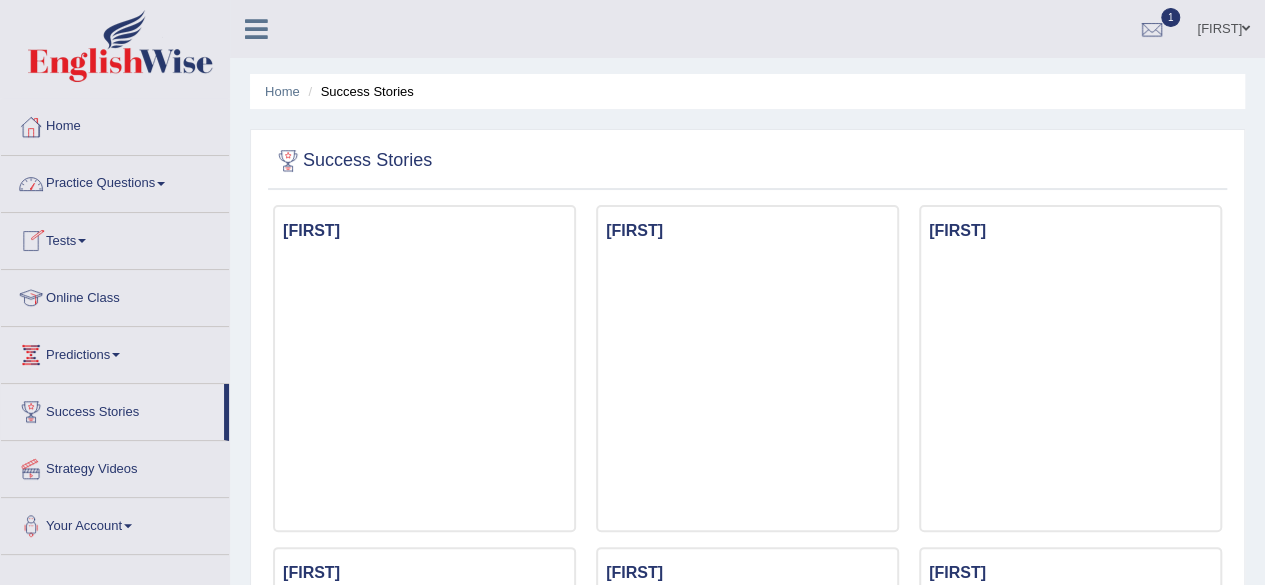 click on "Practice Questions" at bounding box center (115, 181) 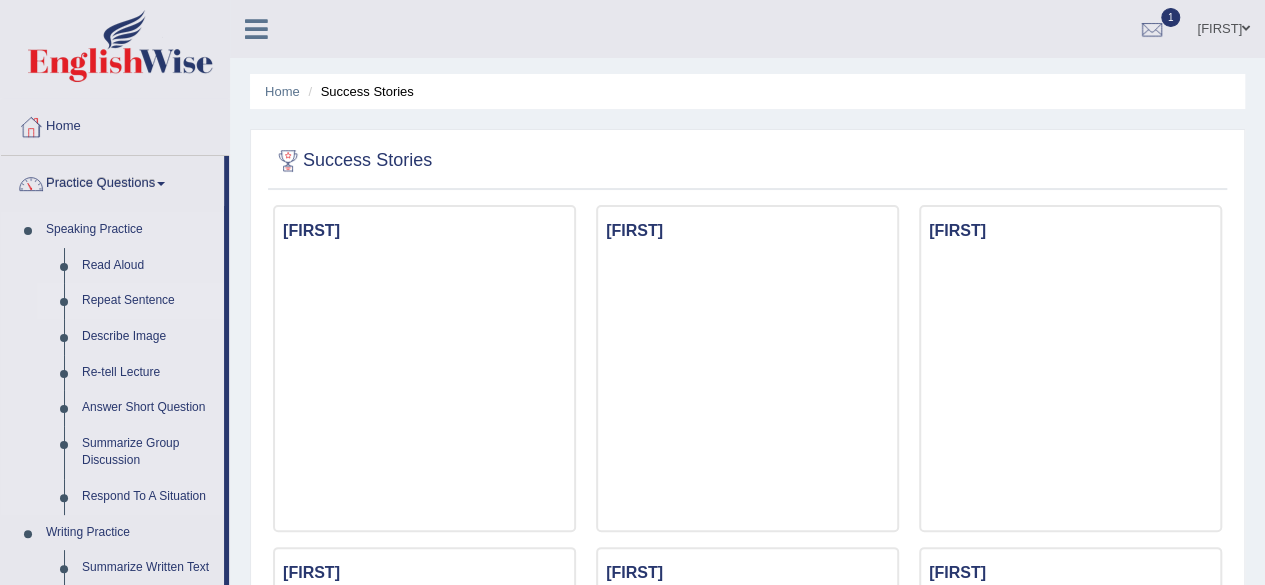 click on "Repeat Sentence" at bounding box center (148, 301) 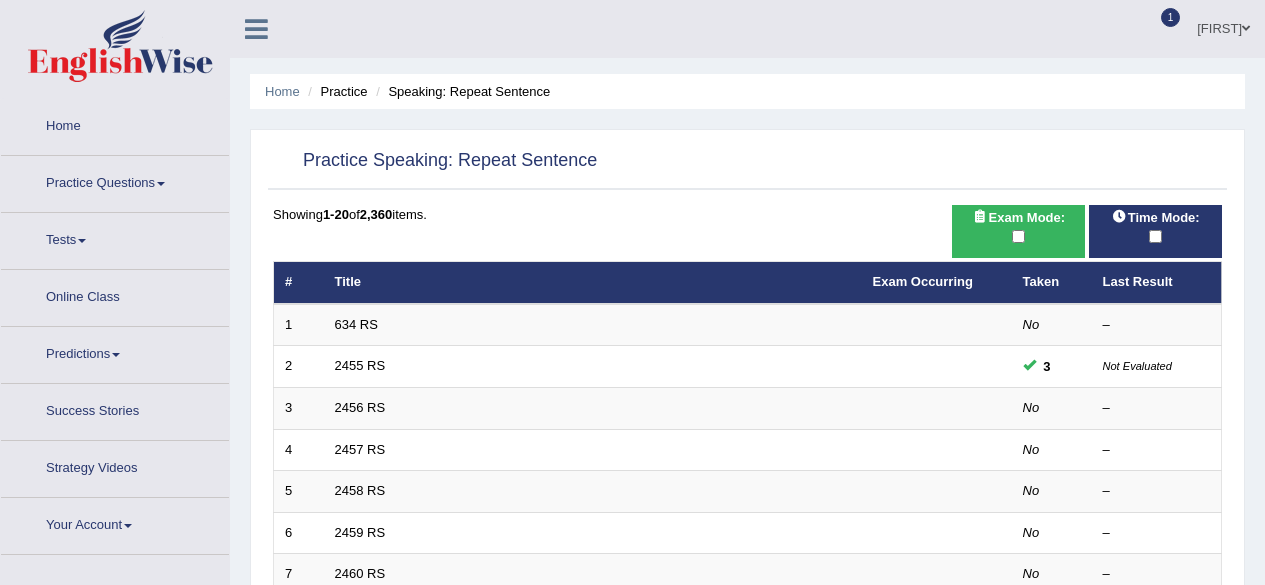 scroll, scrollTop: 0, scrollLeft: 0, axis: both 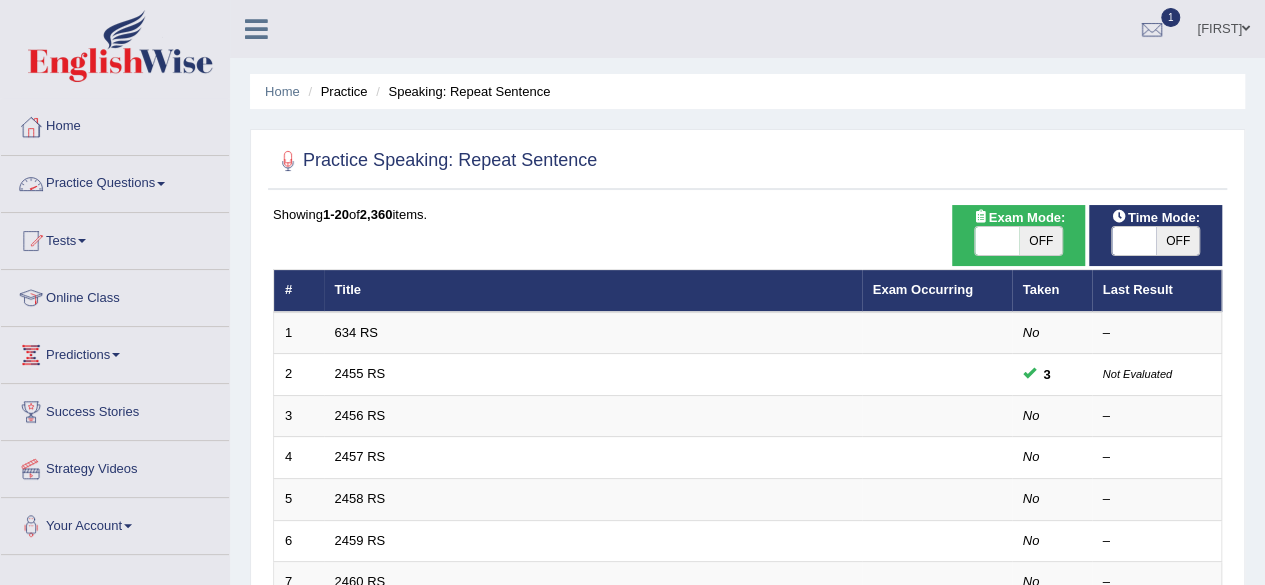 click on "Practice Questions" at bounding box center [115, 181] 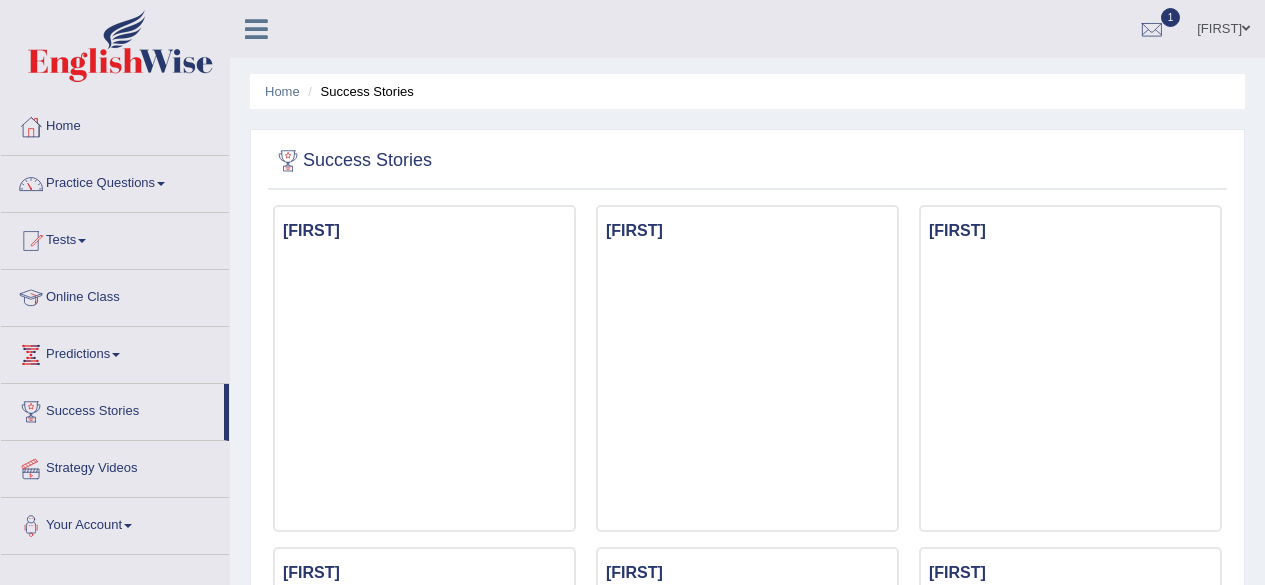 scroll, scrollTop: 0, scrollLeft: 0, axis: both 